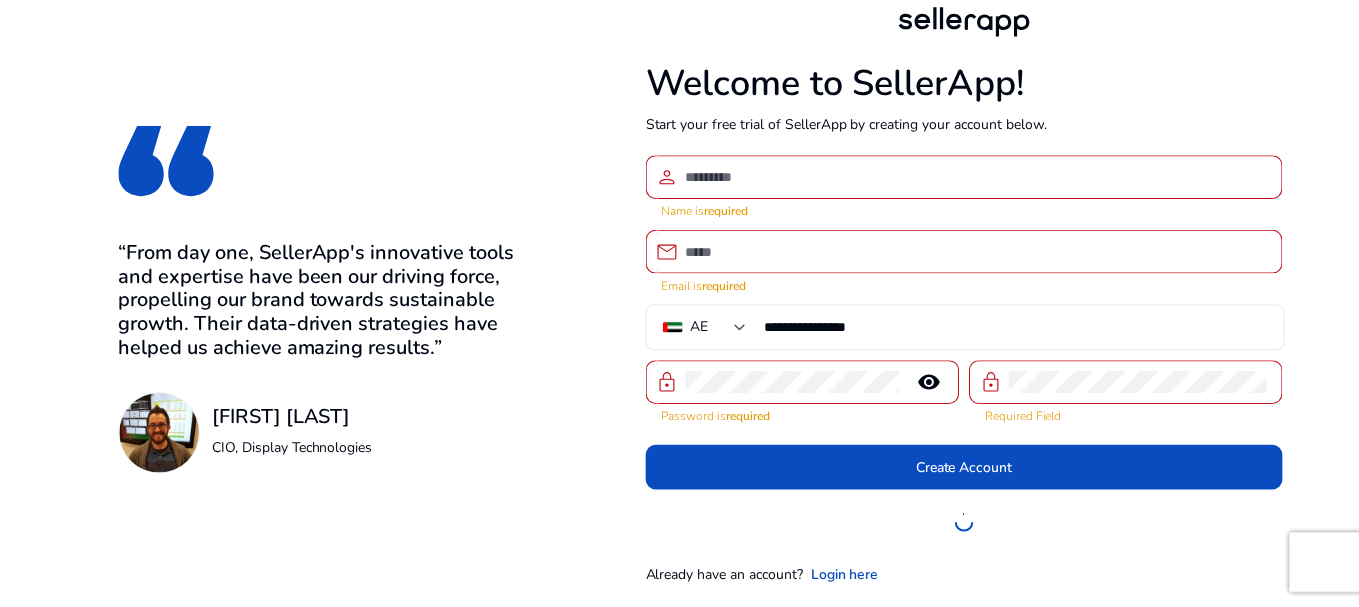 scroll, scrollTop: 0, scrollLeft: 0, axis: both 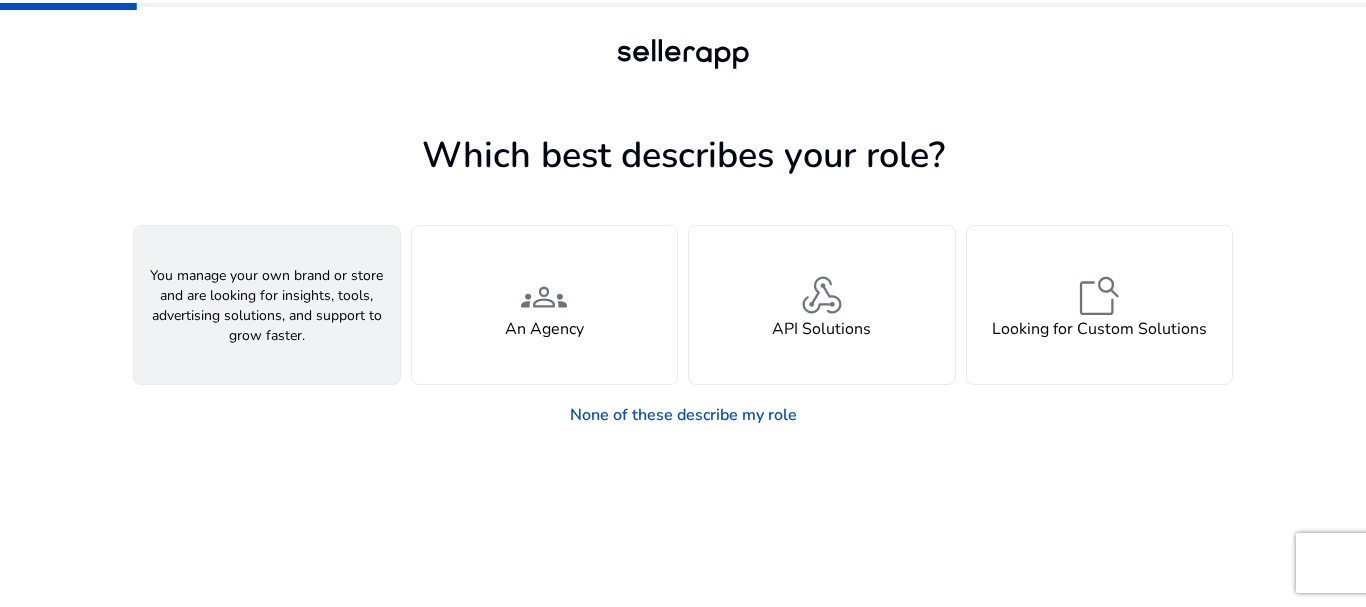 click on "person  A [ROLE]" 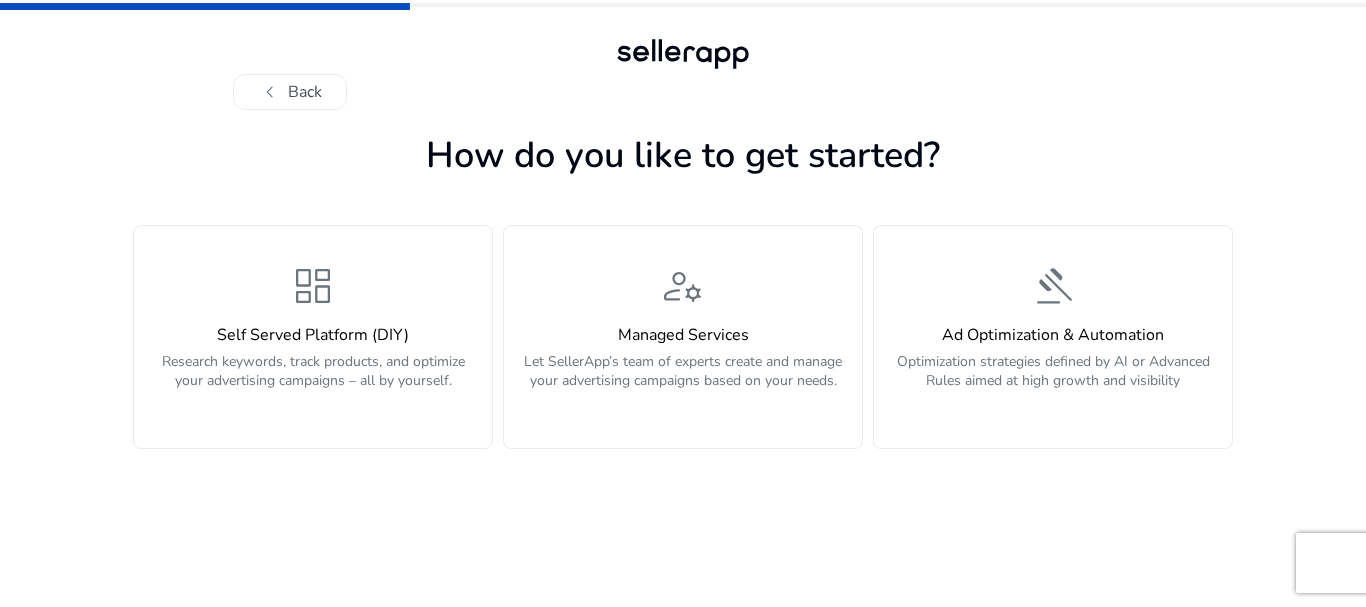 click on "Self Served Platform (DIY)" 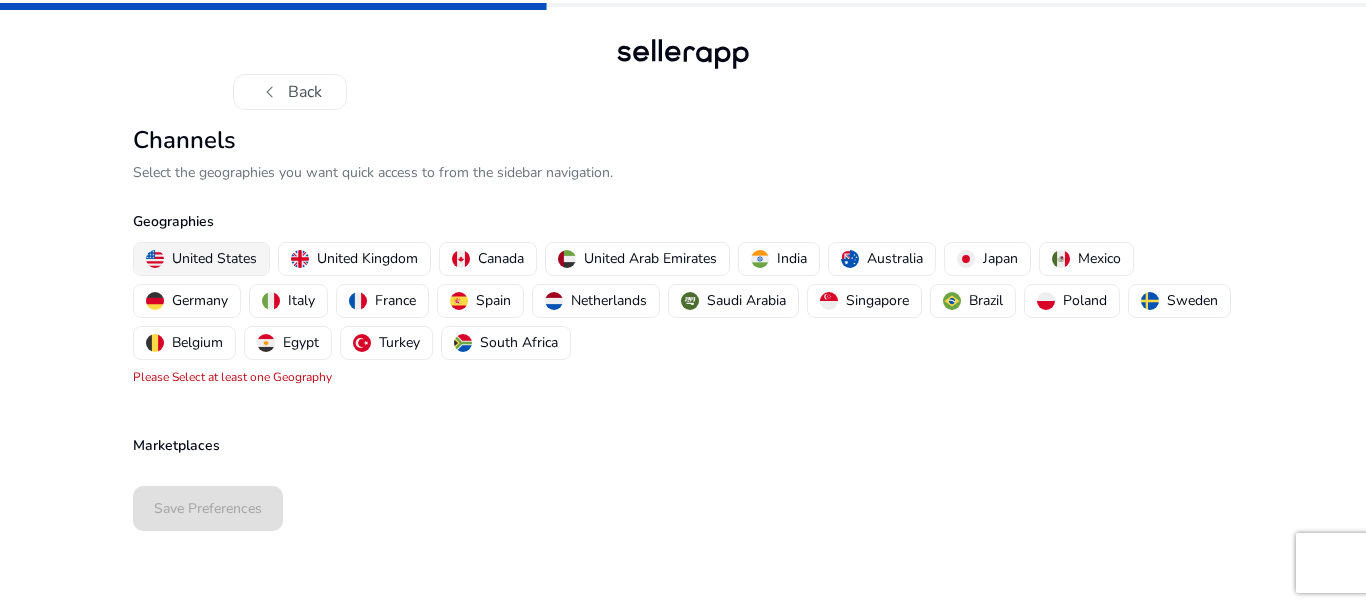 click on "United States" at bounding box center [214, 258] 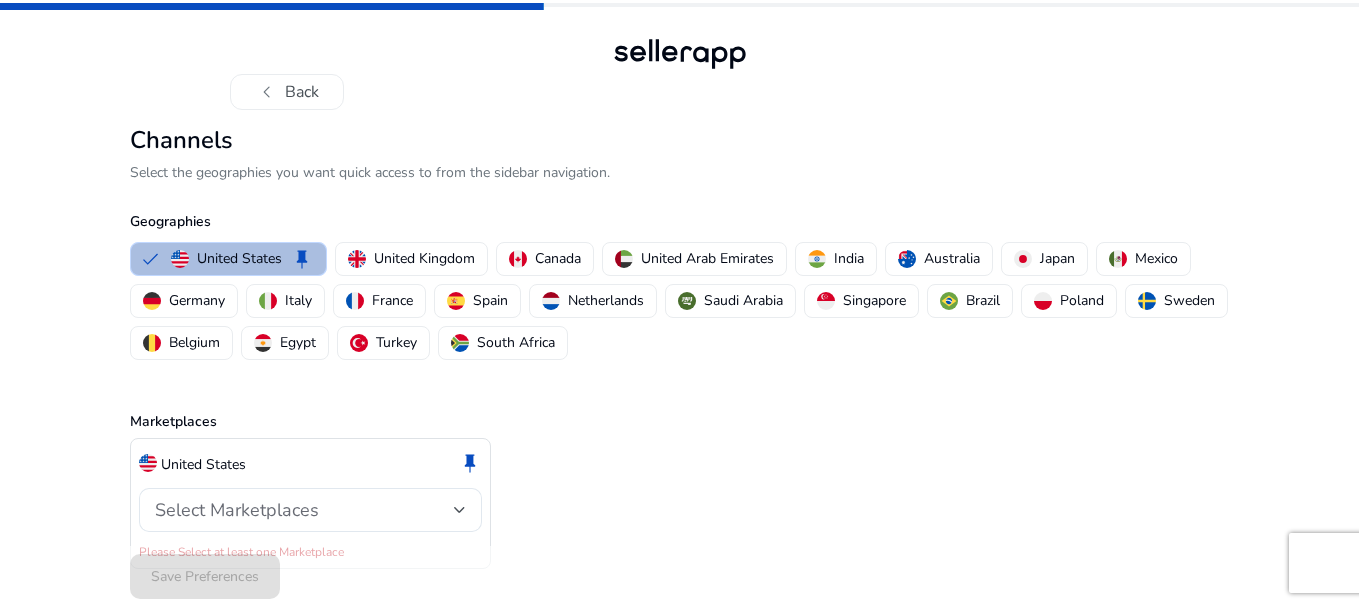 scroll, scrollTop: 39, scrollLeft: 0, axis: vertical 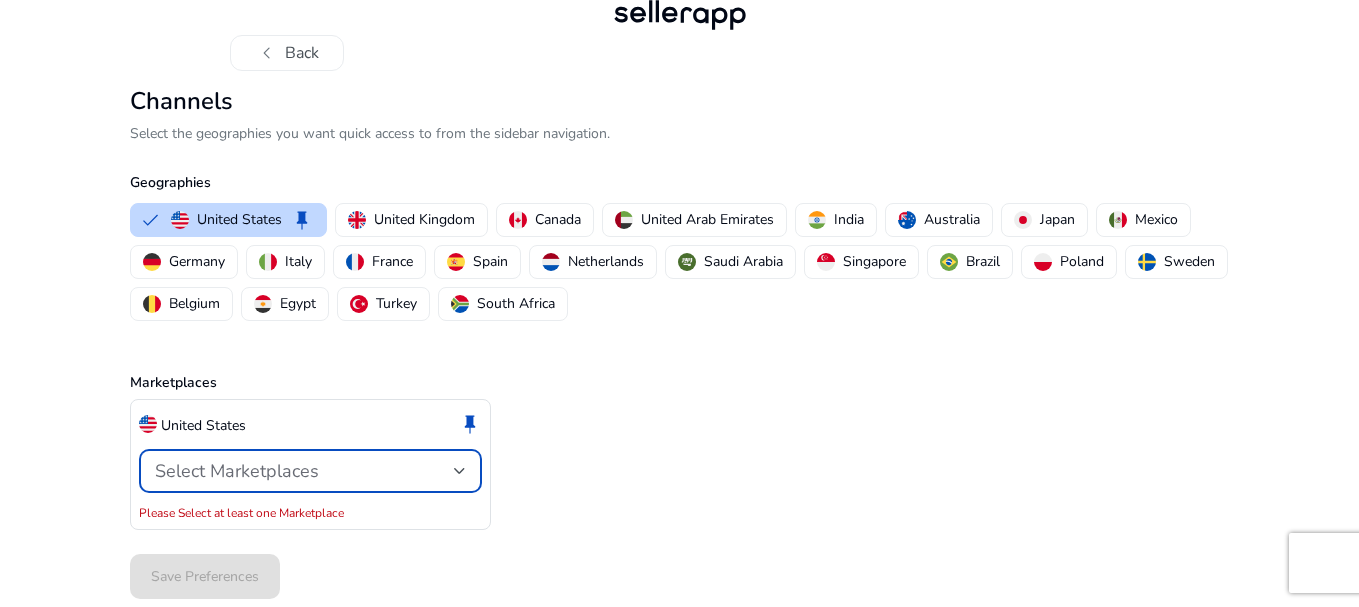 click on "Select Marketplaces" at bounding box center (237, 471) 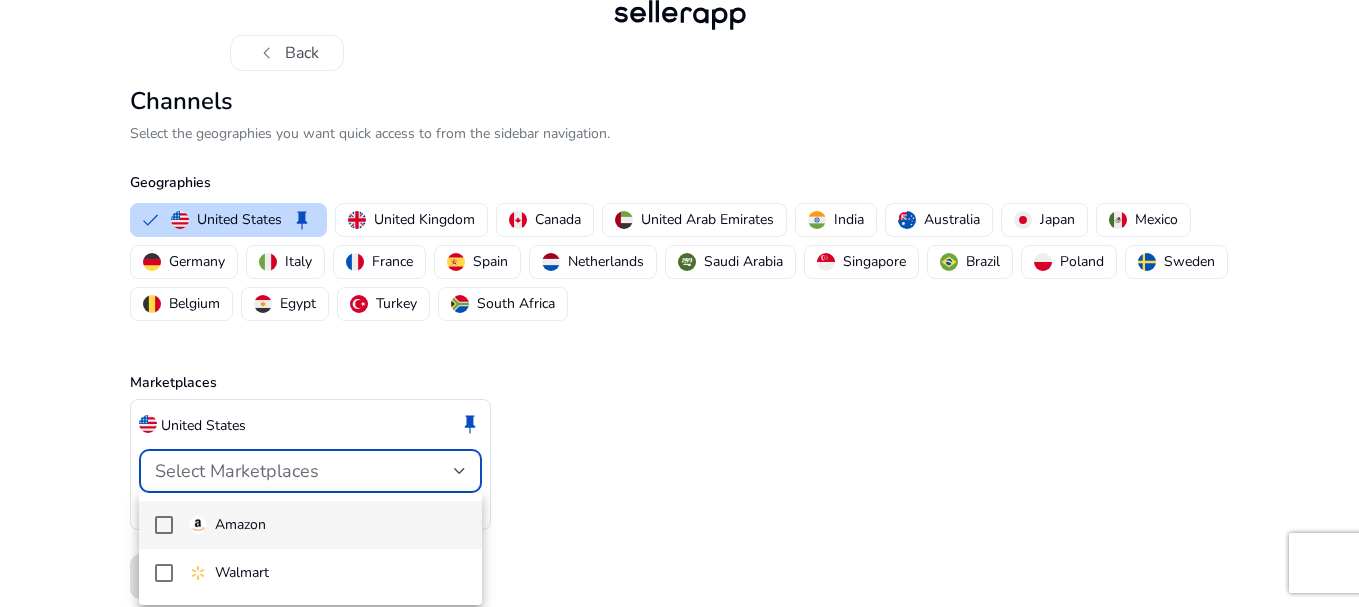 click on "Amazon" at bounding box center (310, 525) 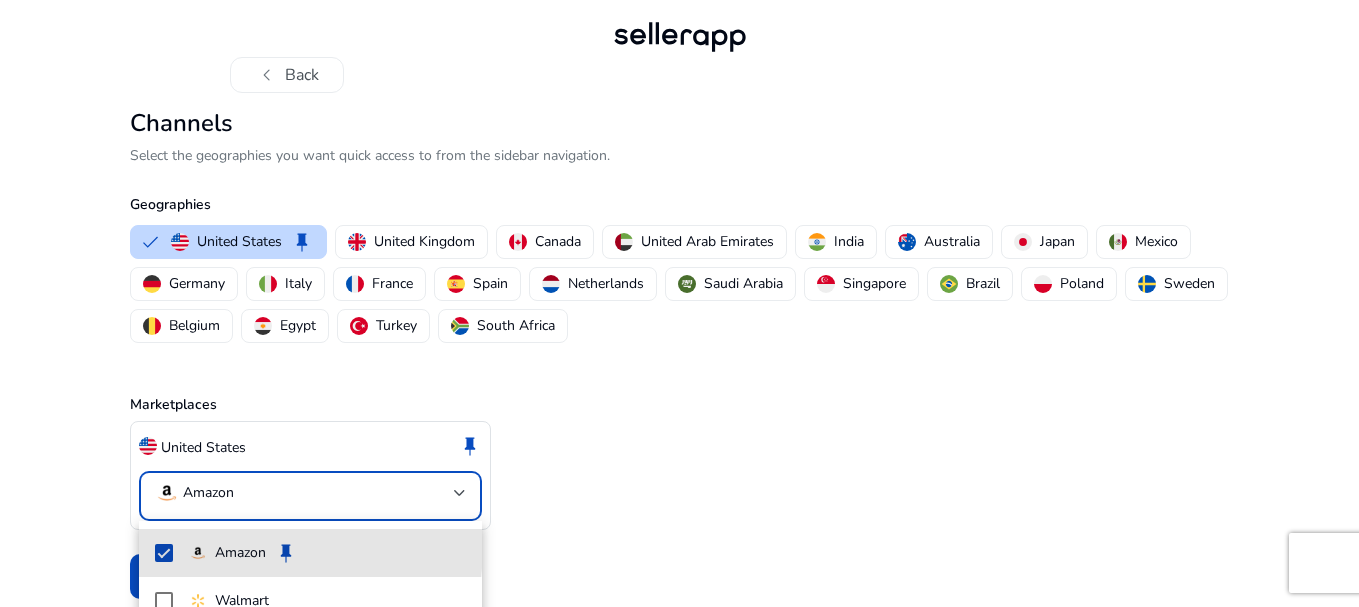 scroll, scrollTop: 17, scrollLeft: 0, axis: vertical 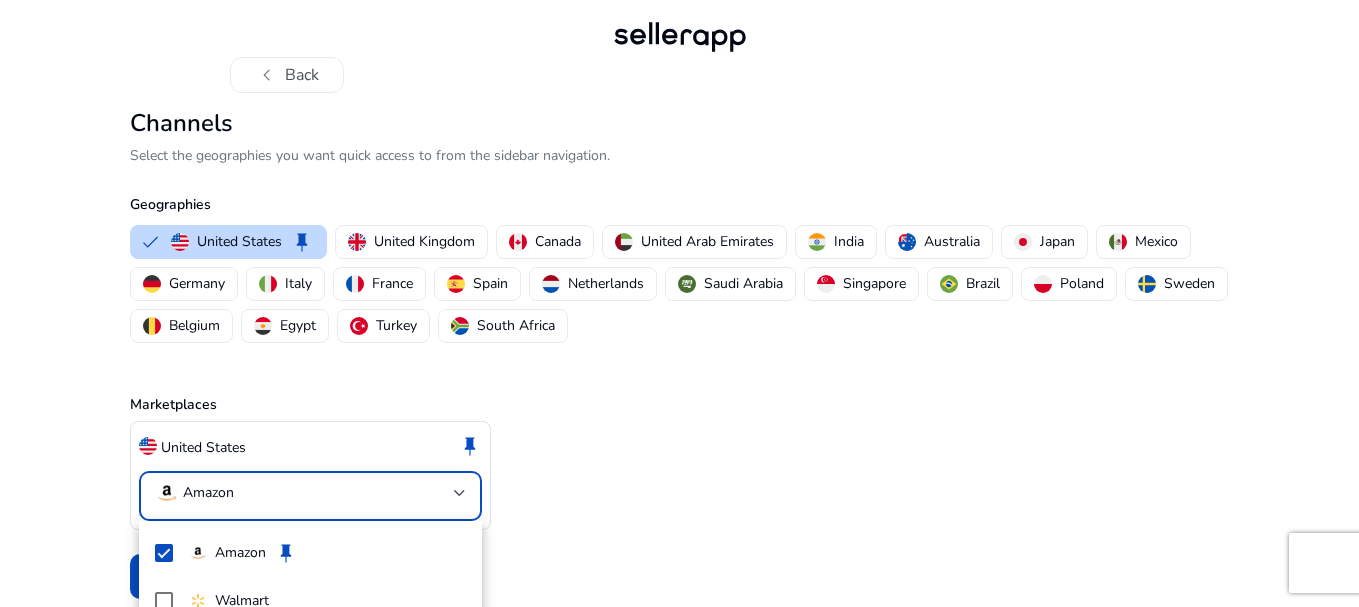 click at bounding box center (679, 303) 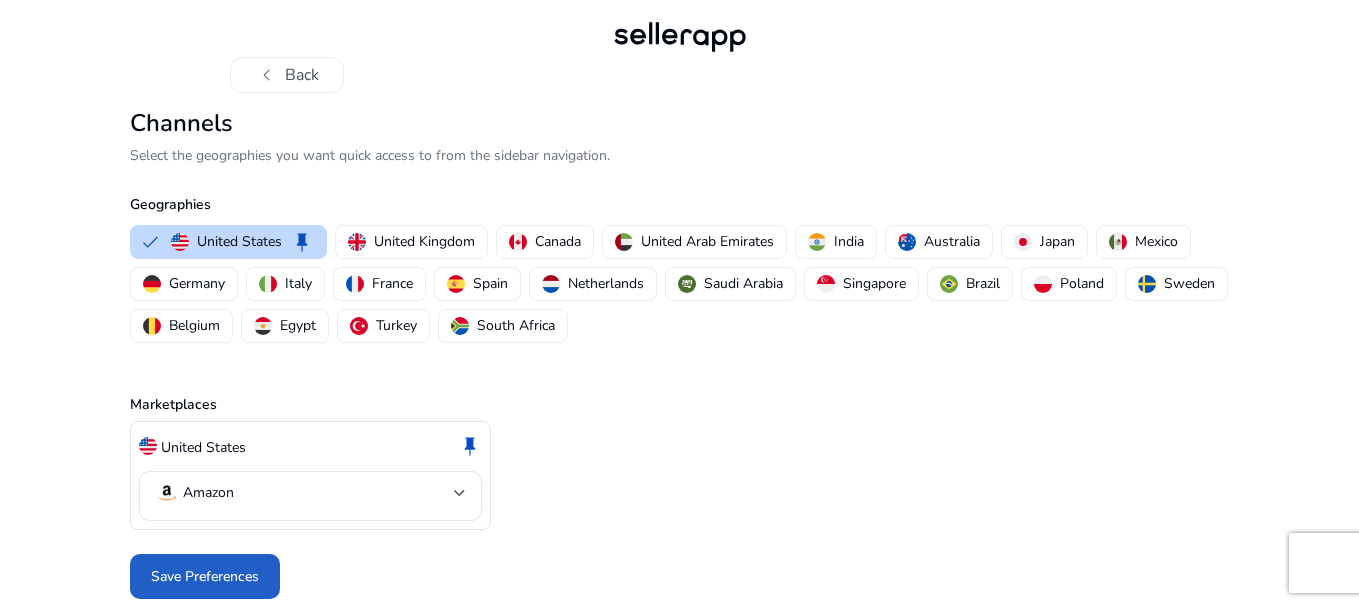 click on "Save Preferences" 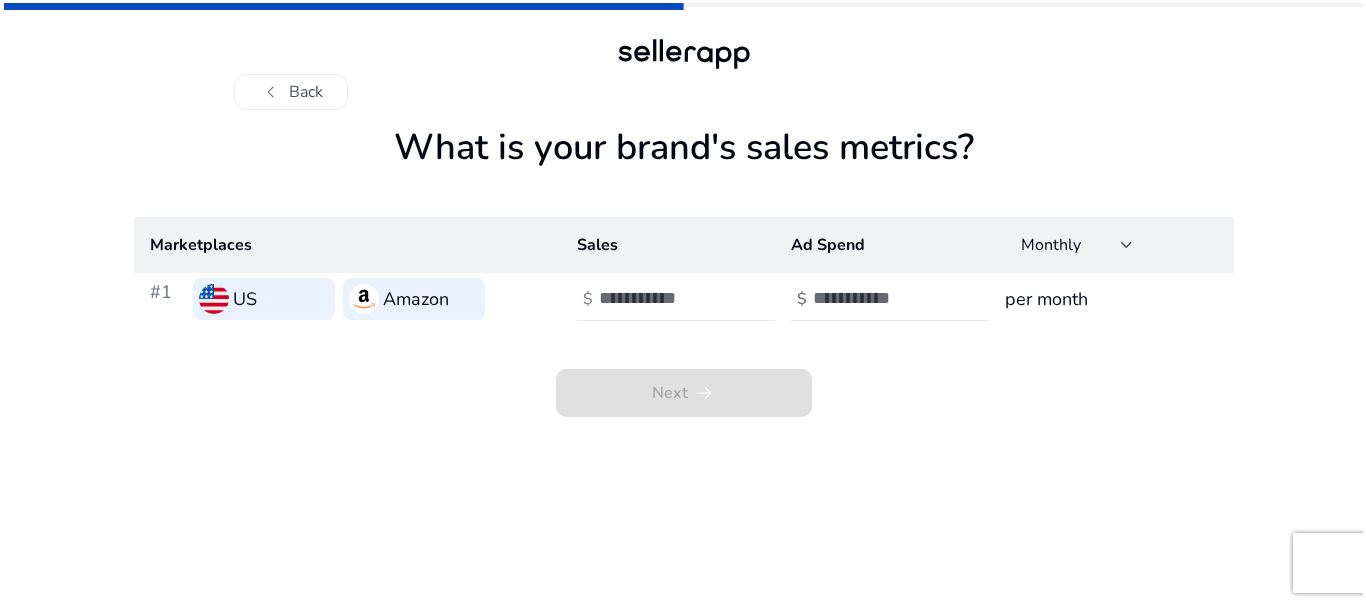 scroll, scrollTop: 0, scrollLeft: 0, axis: both 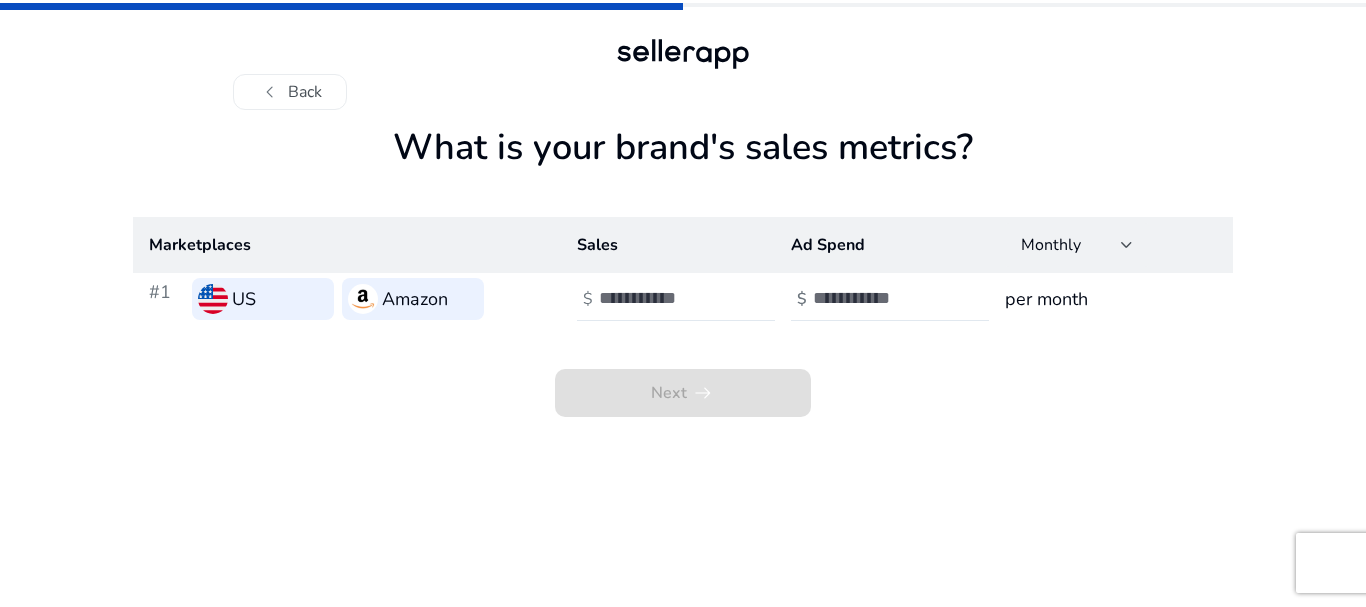click on "US" 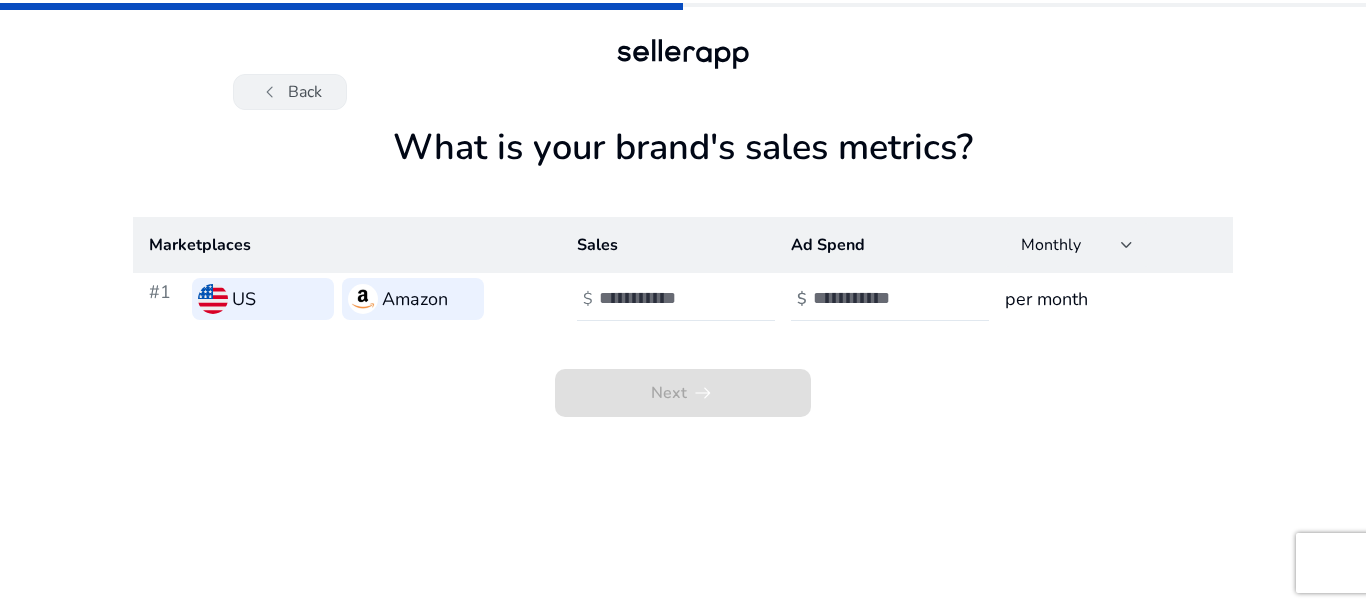 click on "chevron_left   Back" 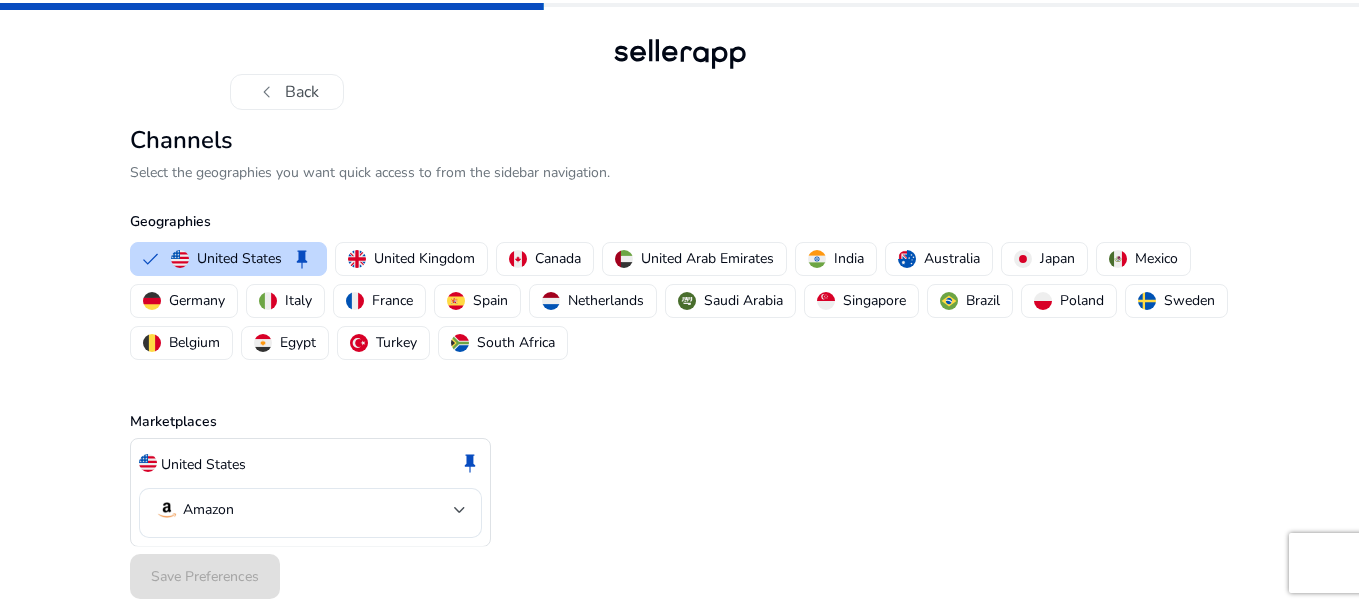 click on "United States  keep" 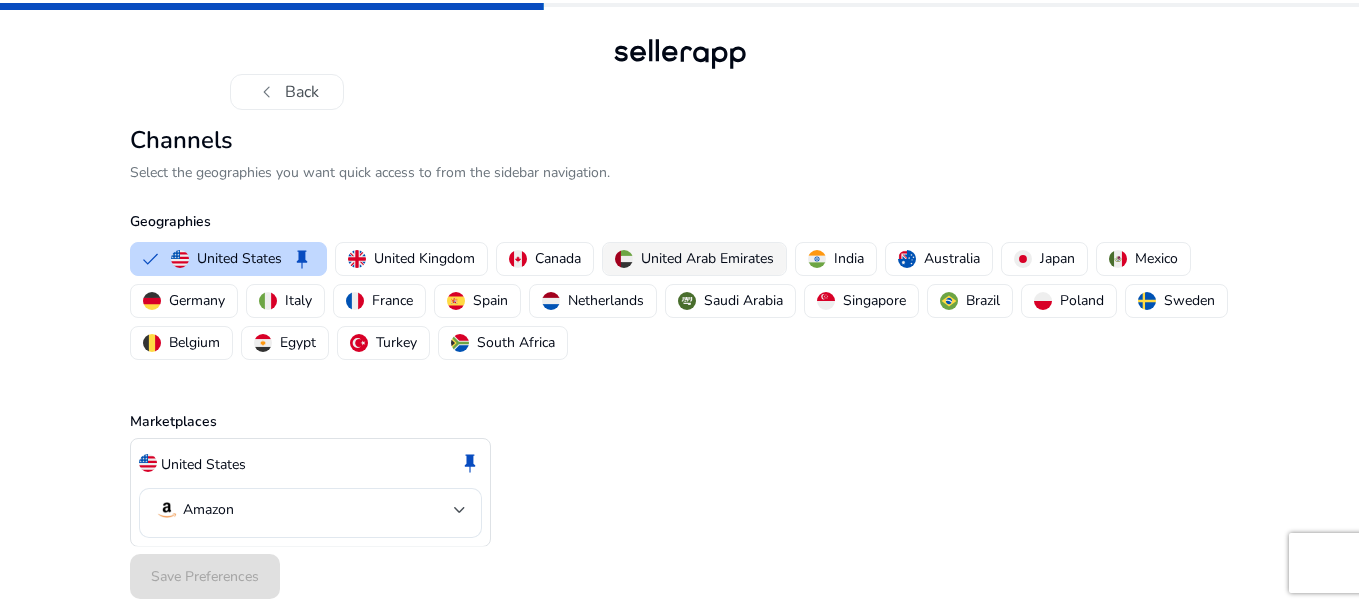 click on "United Arab Emirates" at bounding box center [707, 258] 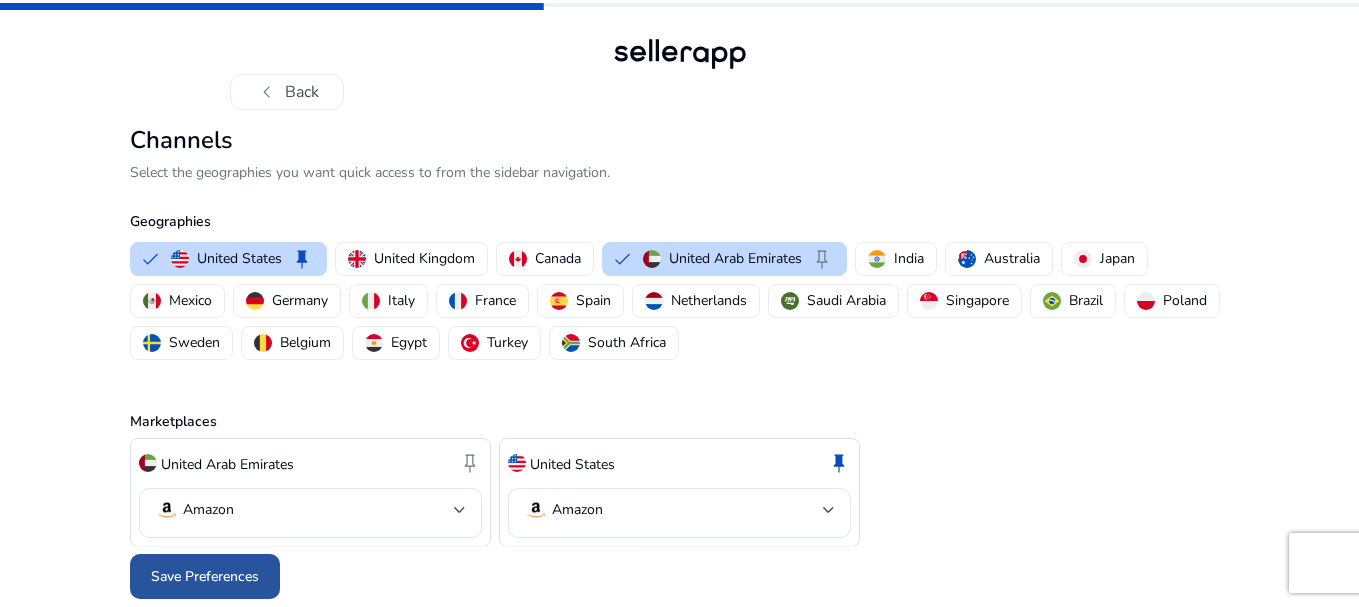 click on "Save Preferences" 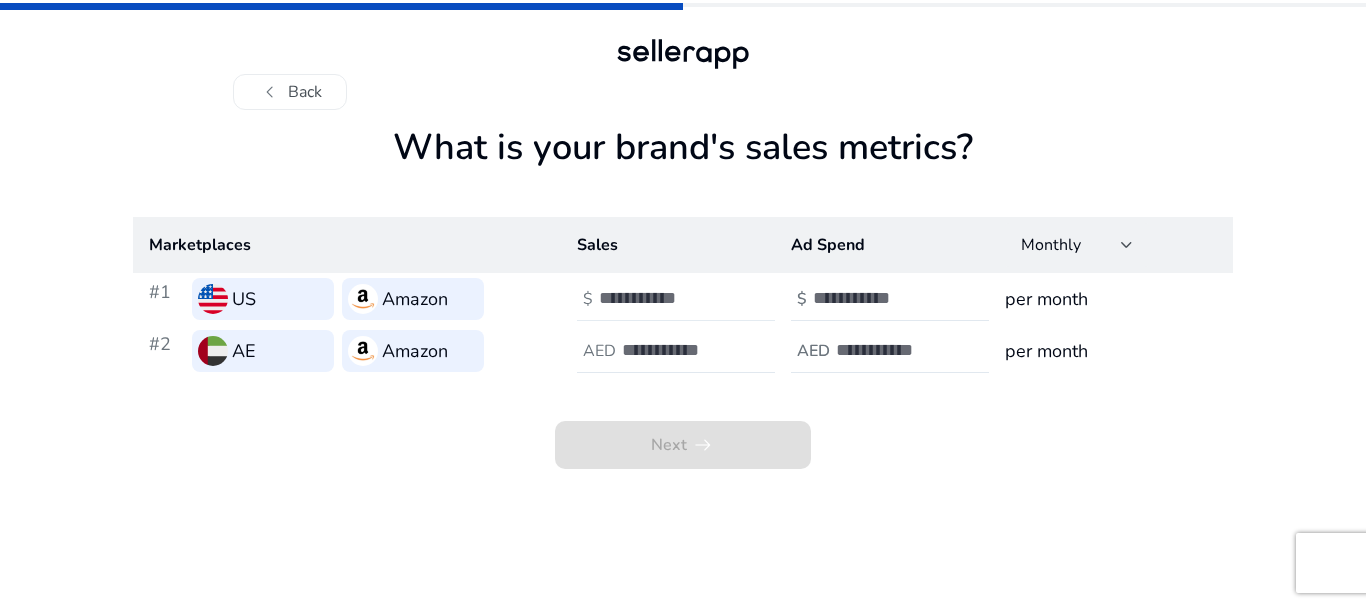 click at bounding box center (666, 298) 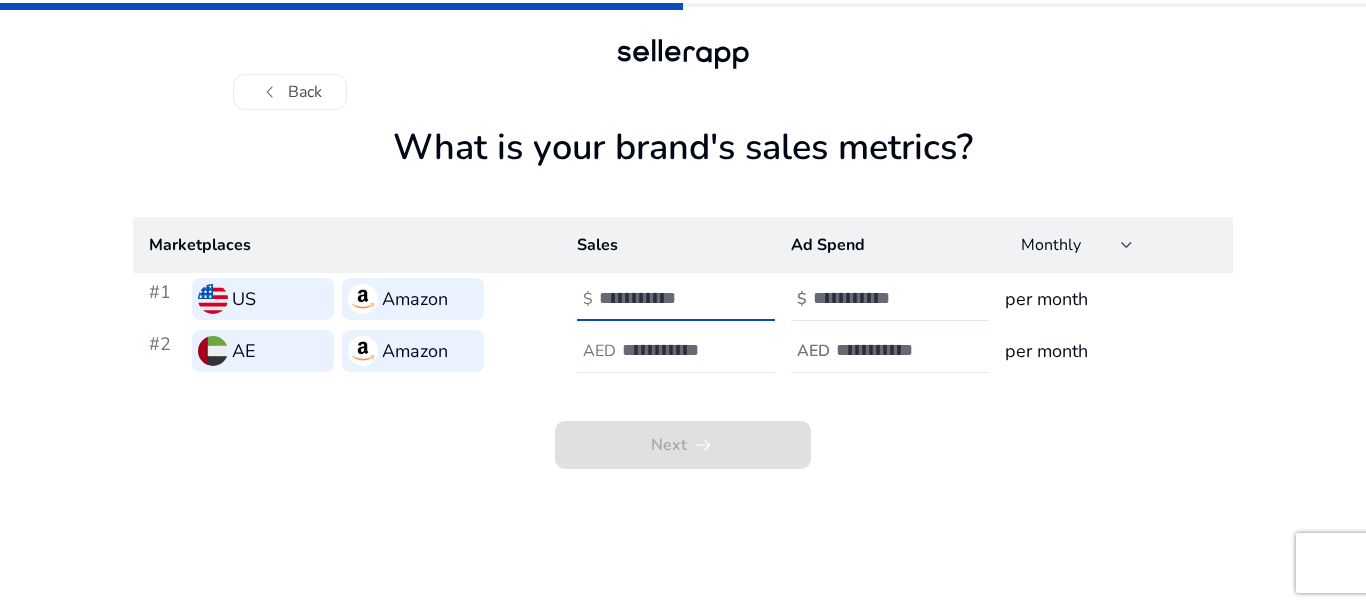 click on "*" at bounding box center [666, 298] 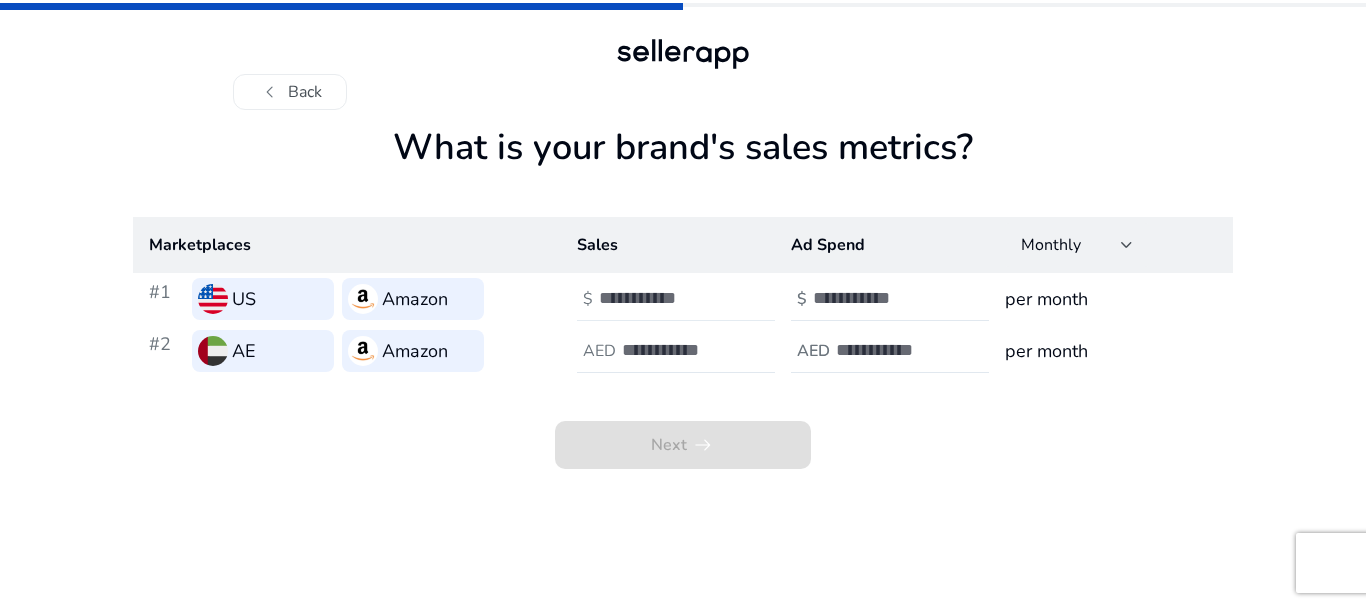 click on "*" 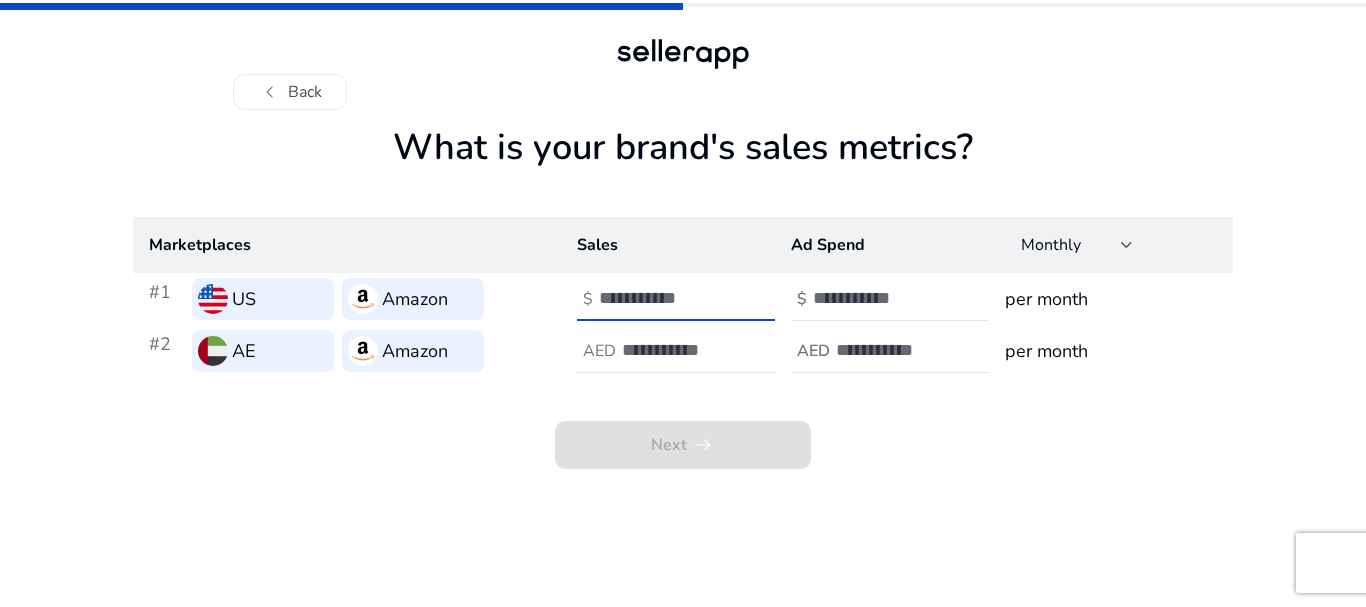 click on "*" at bounding box center [666, 298] 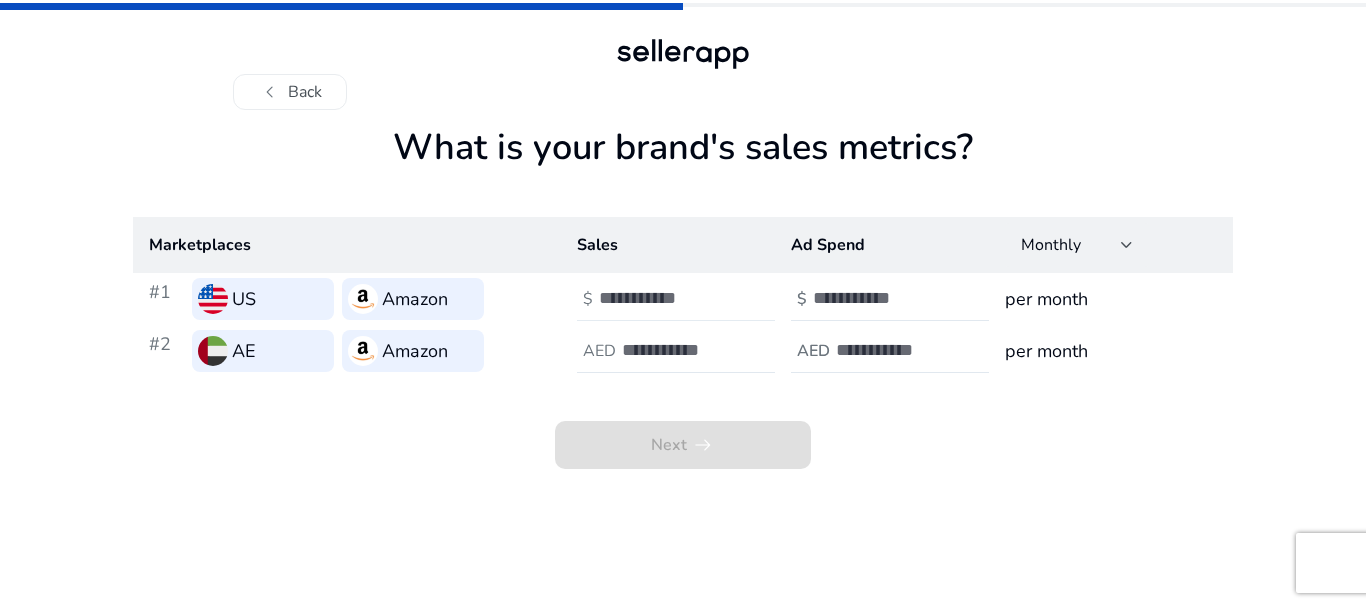 click on "$  *" 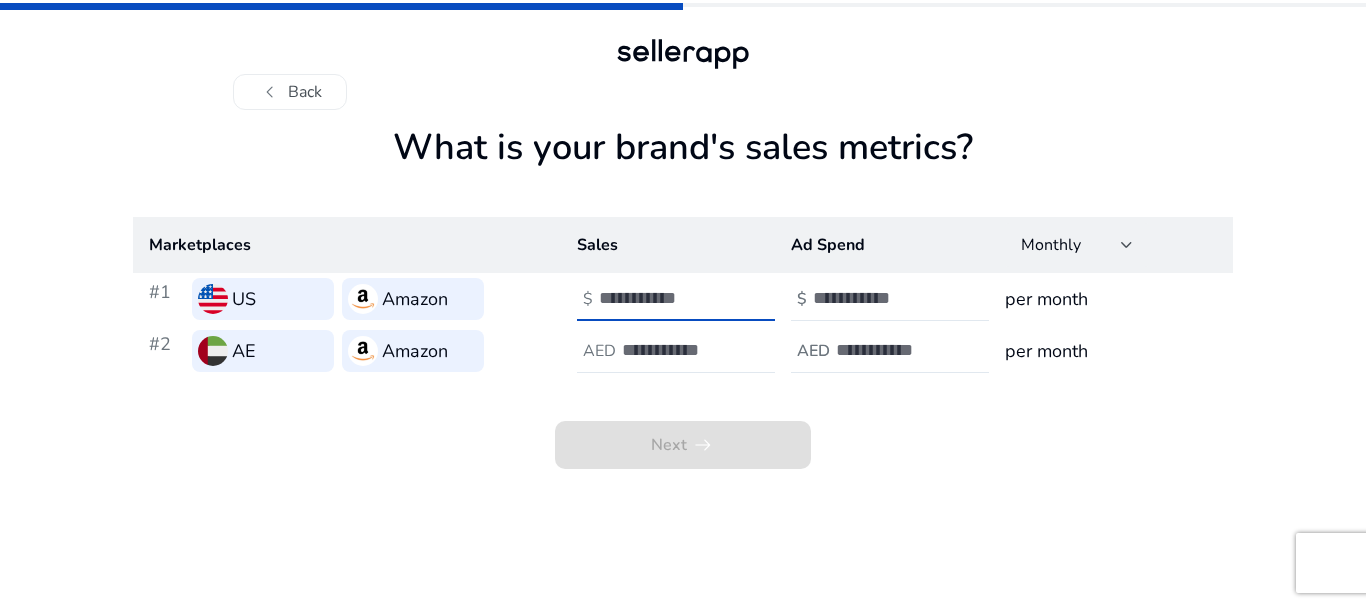 click on "*" at bounding box center [666, 298] 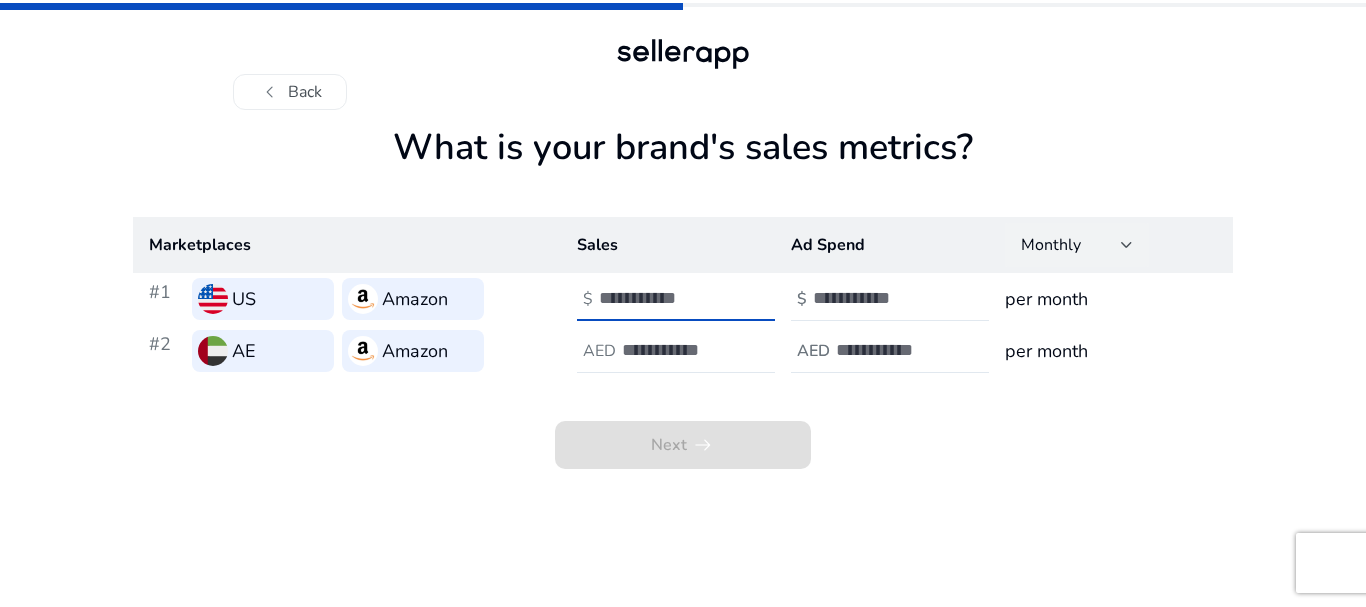 click on "Monthly" 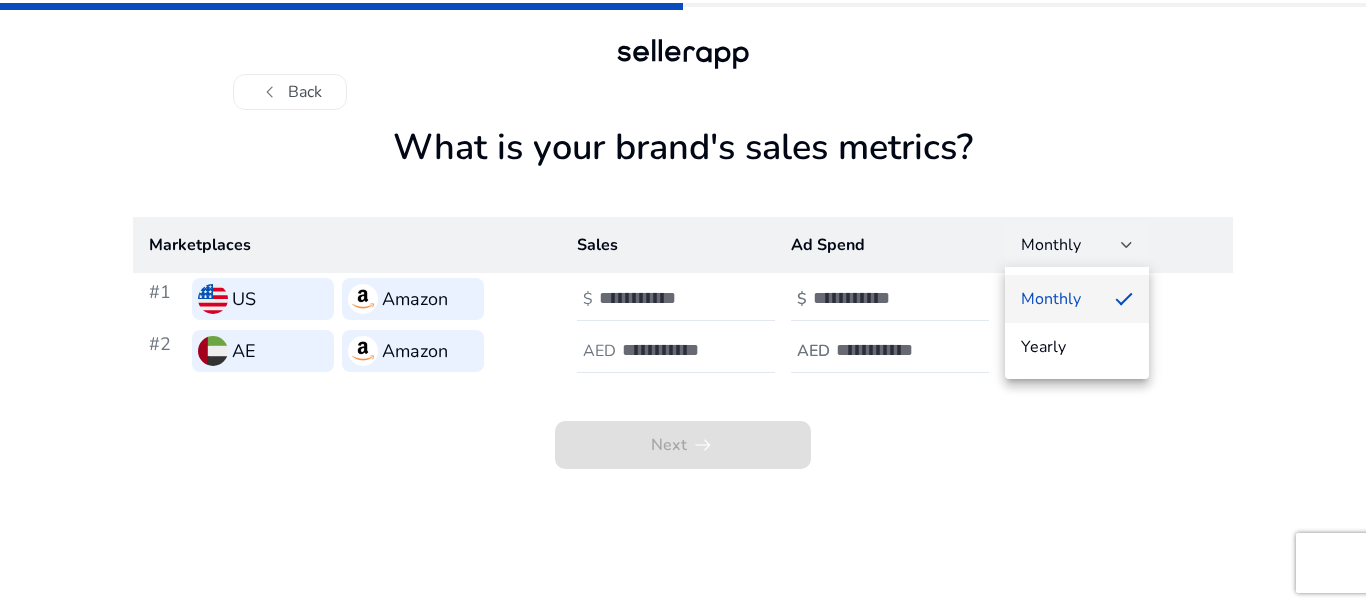 click at bounding box center [683, 303] 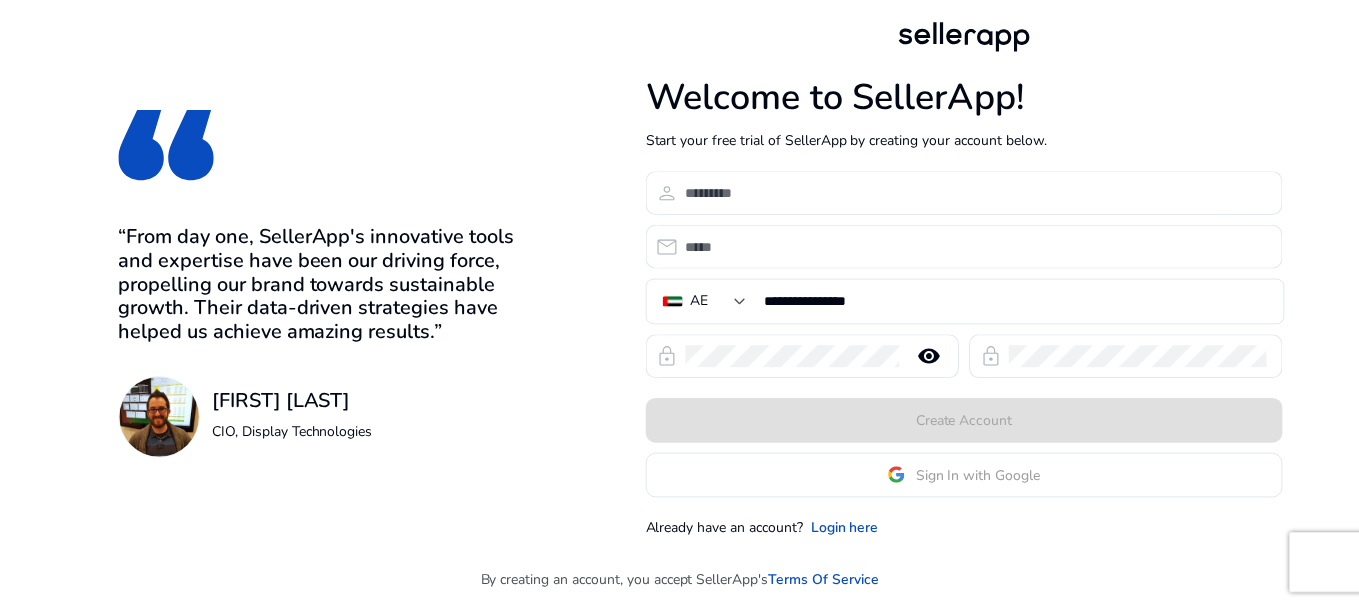 scroll, scrollTop: 0, scrollLeft: 0, axis: both 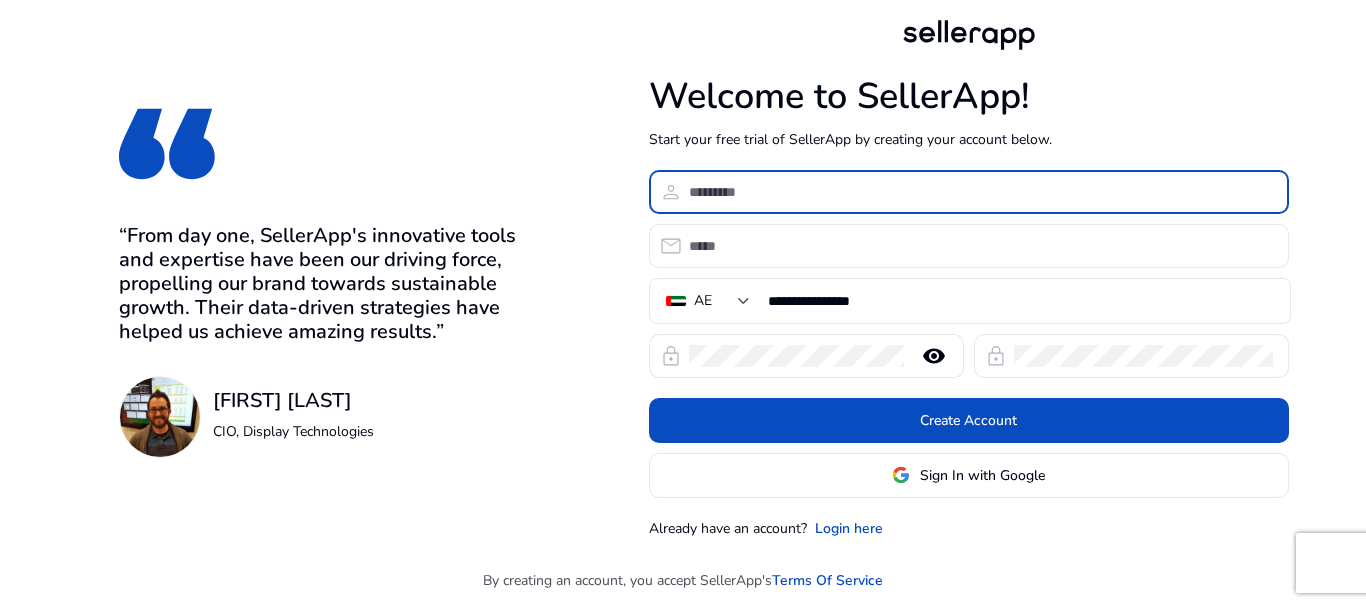 click at bounding box center [981, 192] 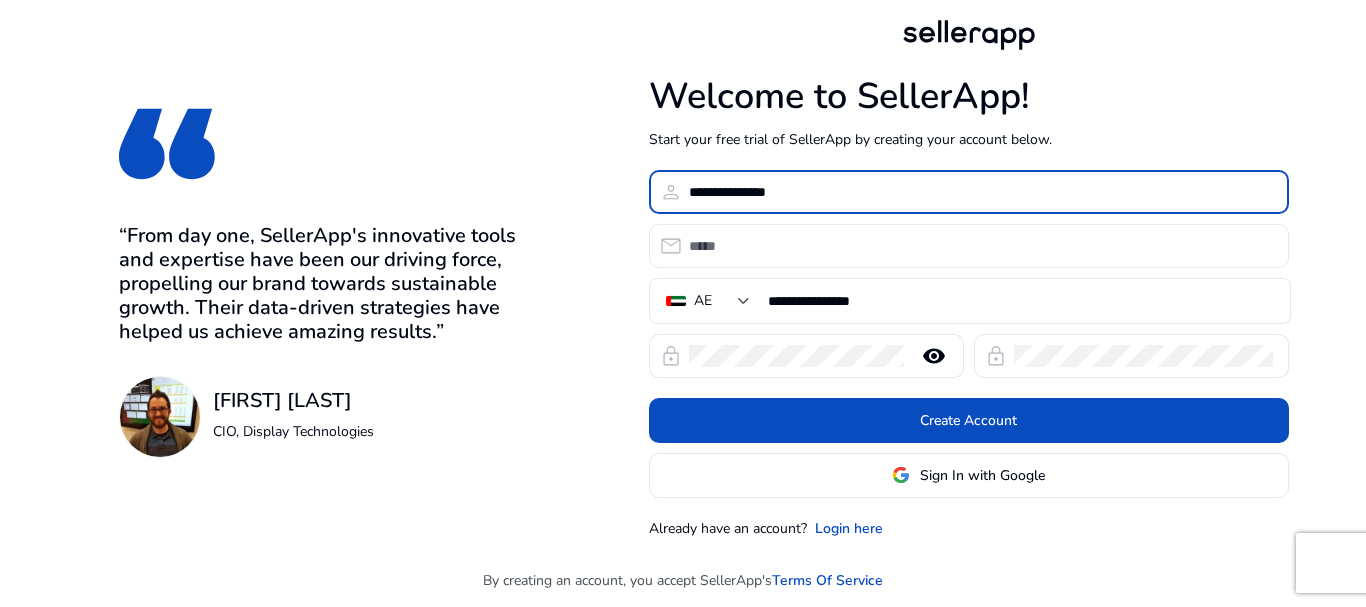 type on "**********" 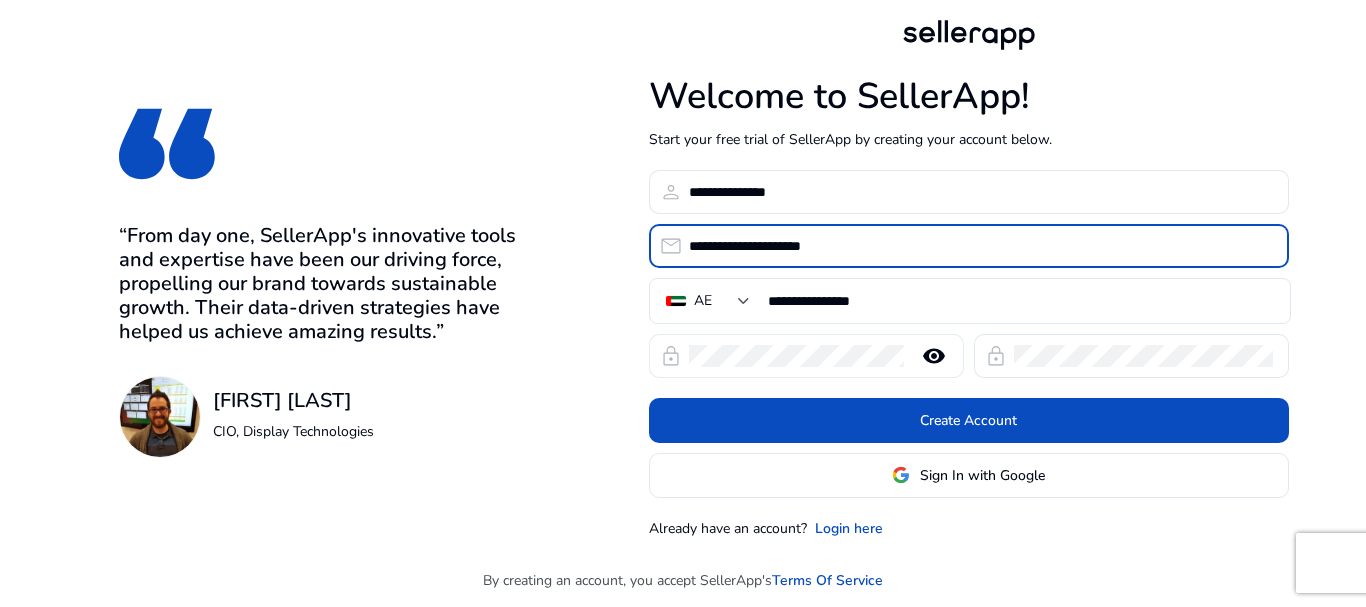 type on "**********" 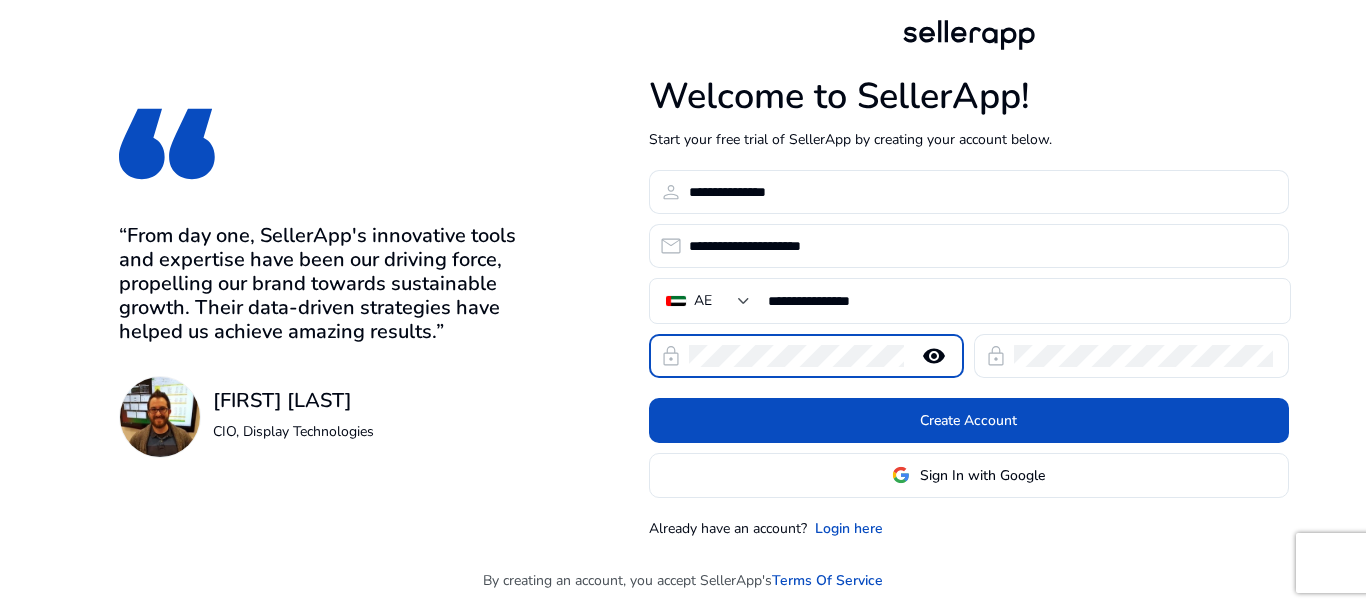 click on "“From day one, SellerApp's innovative tools and expertise have been our driving force, propelling our brand towards sustainable growth. Their data-driven strategies have helped us achieve amazing results.” [FIRST] [LAST] CIO, Display Technologies Welcome to SellerApp! Start your free trial of SellerApp by creating your account below. person [MASK] email [MASK] [STATE] [MASK] lock remove_red_eye lock Create Account Sign In with Google Already have an account? Login here" 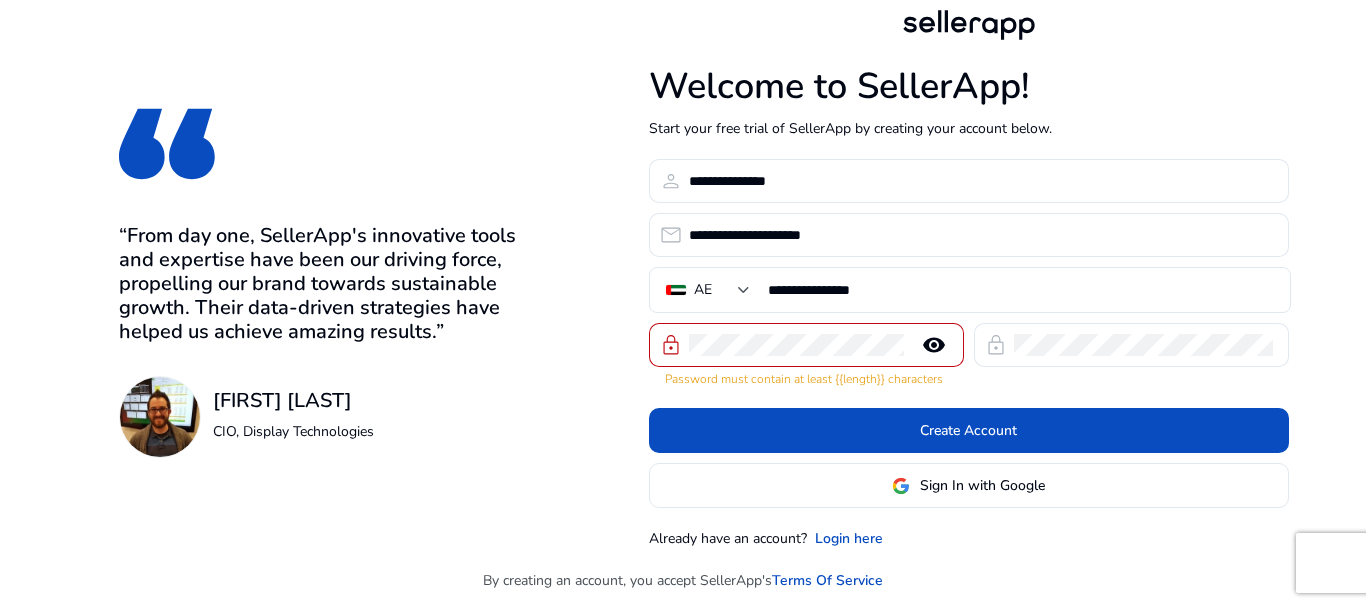 click on "remove_red_eye" 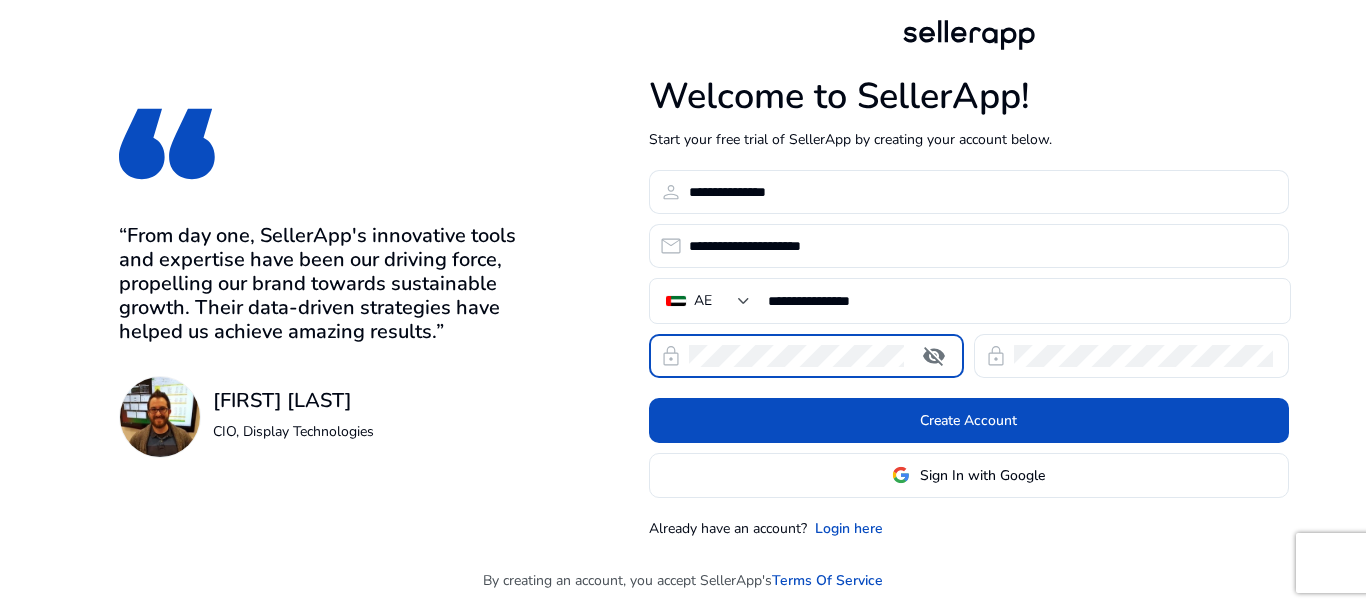 click on "“From day one, SellerApp's innovative tools and expertise have been our driving force, propelling our brand towards sustainable growth. Their data-driven strategies have helped us achieve amazing results.” [FIRST] [LAST] CIO, Display Technologies Welcome to SellerApp! Start your free trial of SellerApp by creating your account below. person [MASK] email [MASK] [STATE] [MASK] lock visibility_off lock Create Account Sign In with Google Already have an account? Login here" 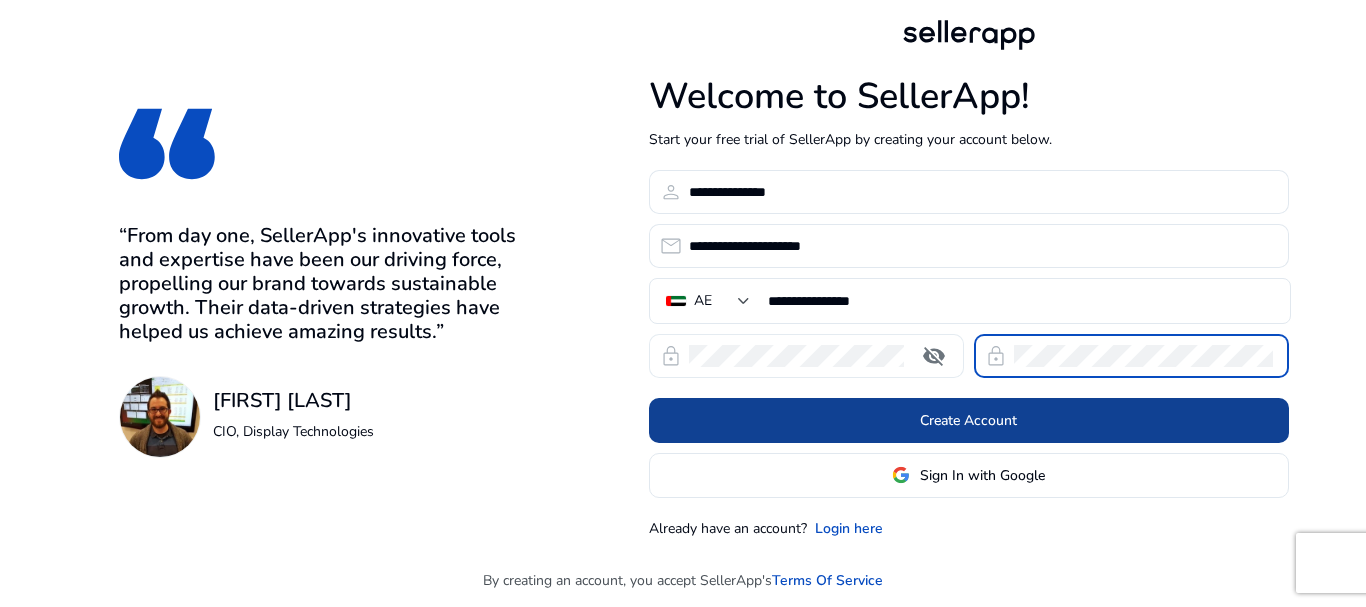 click at bounding box center [969, 420] 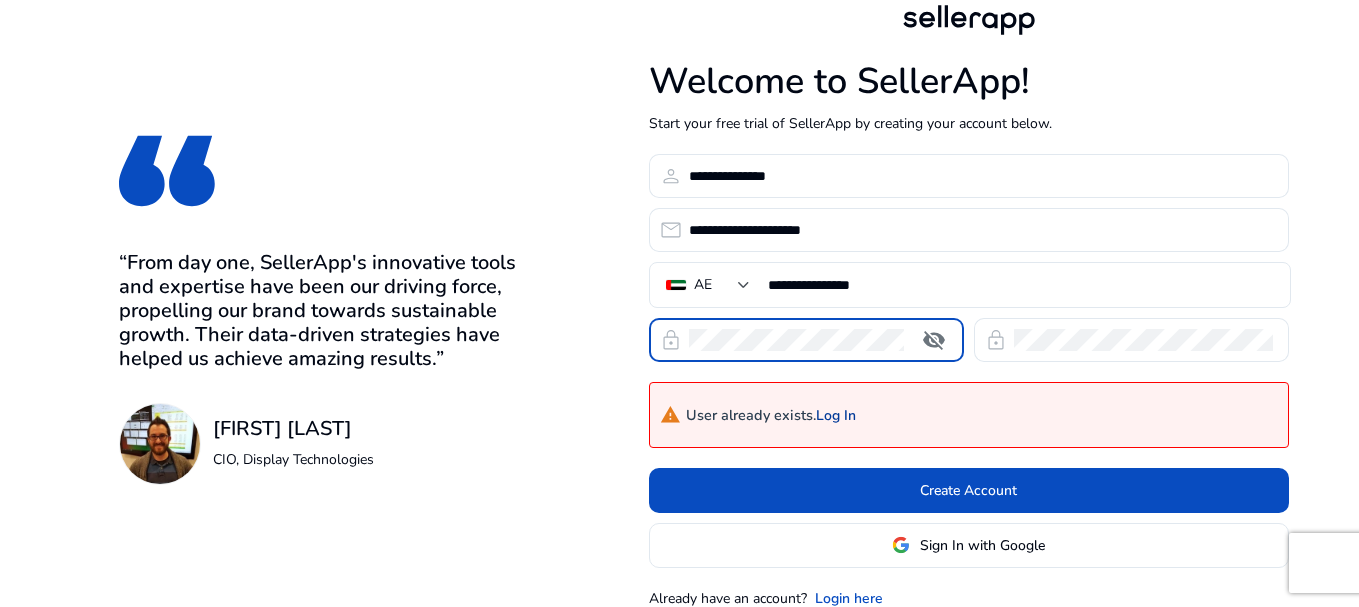 click on "Log In" 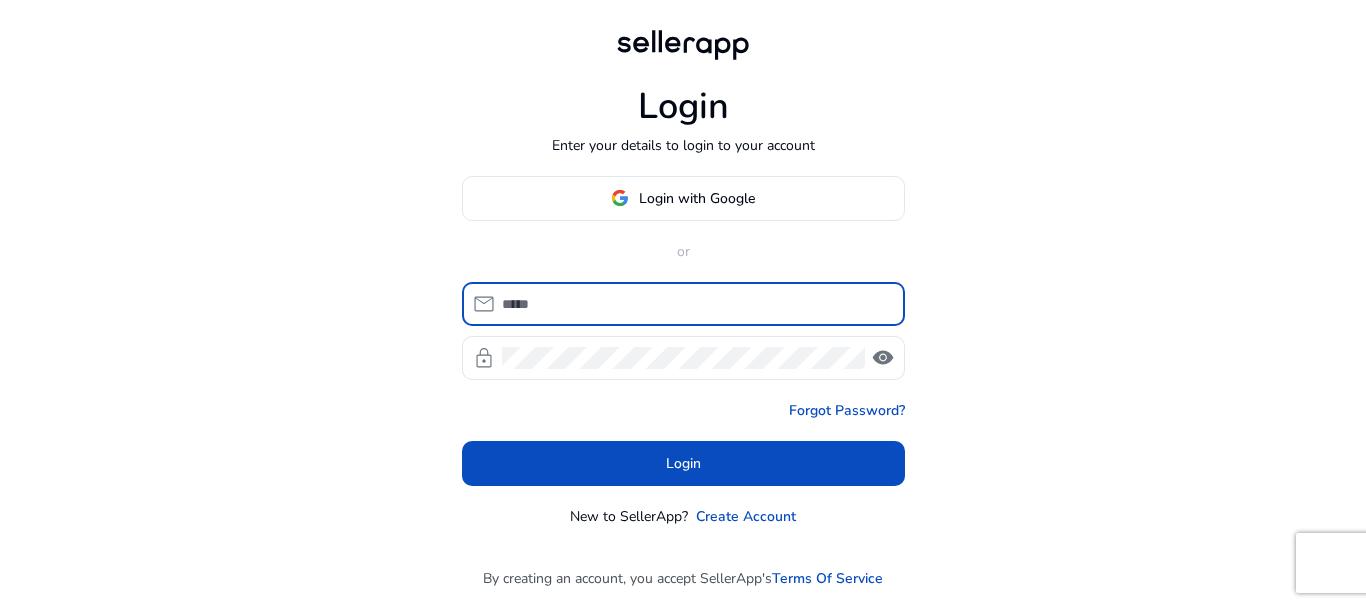click at bounding box center [695, 304] 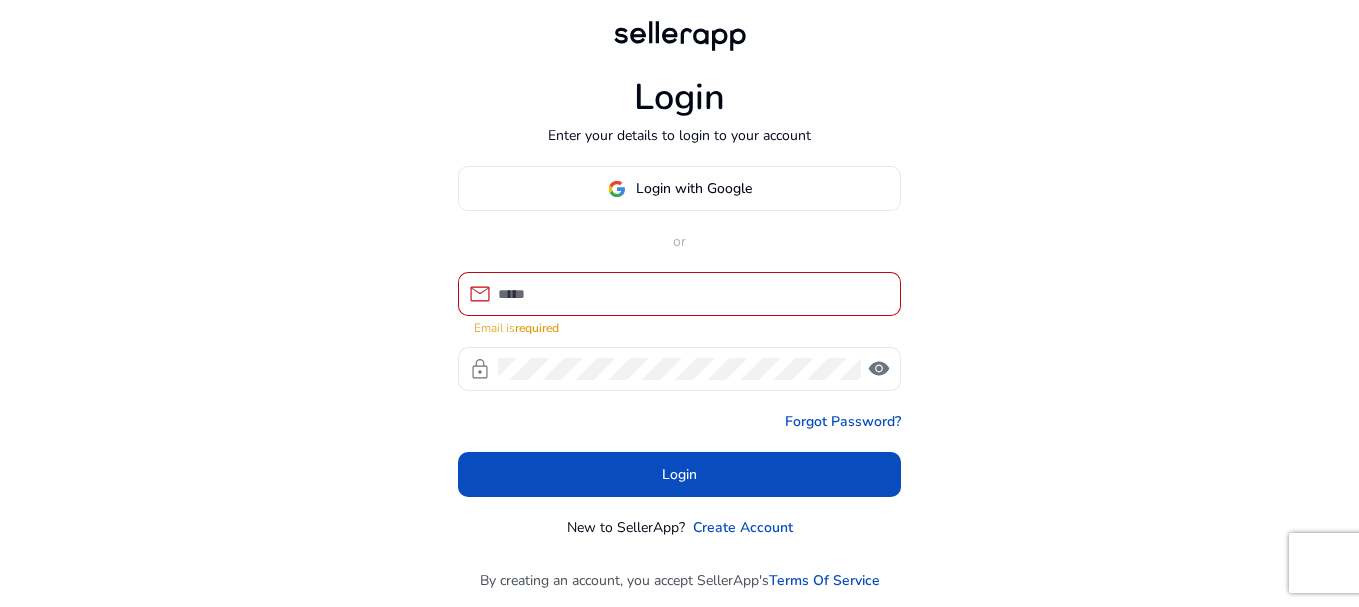 click 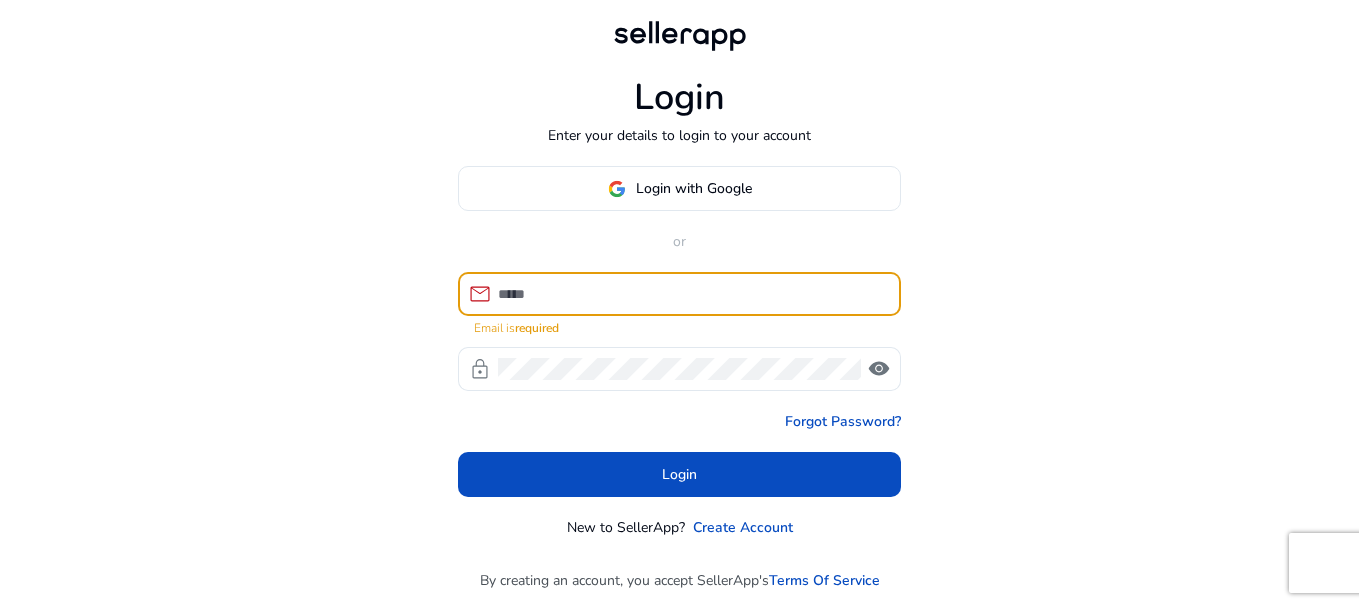 click at bounding box center (691, 294) 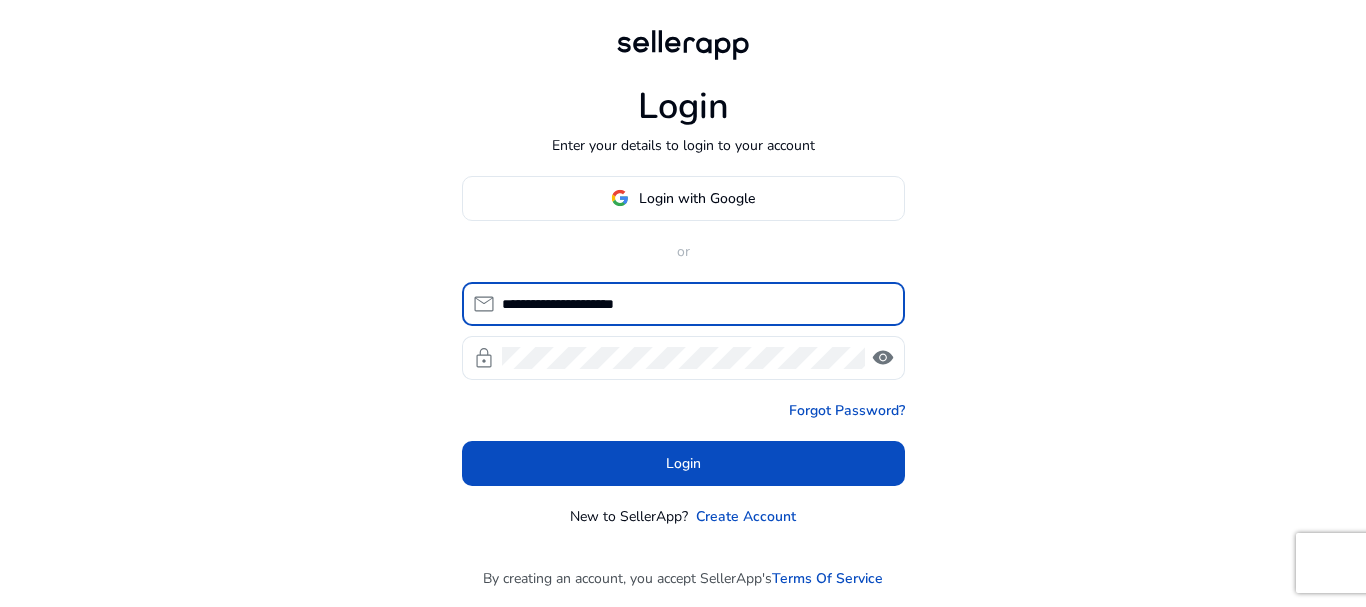 type on "**********" 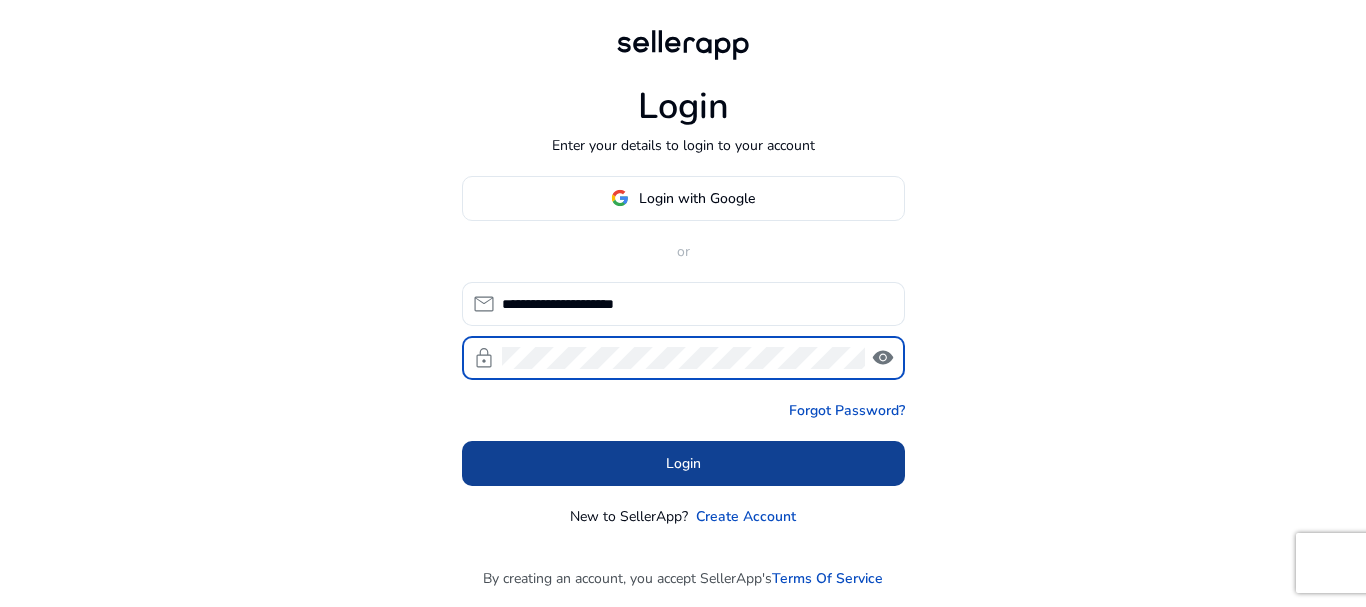 click at bounding box center (683, 463) 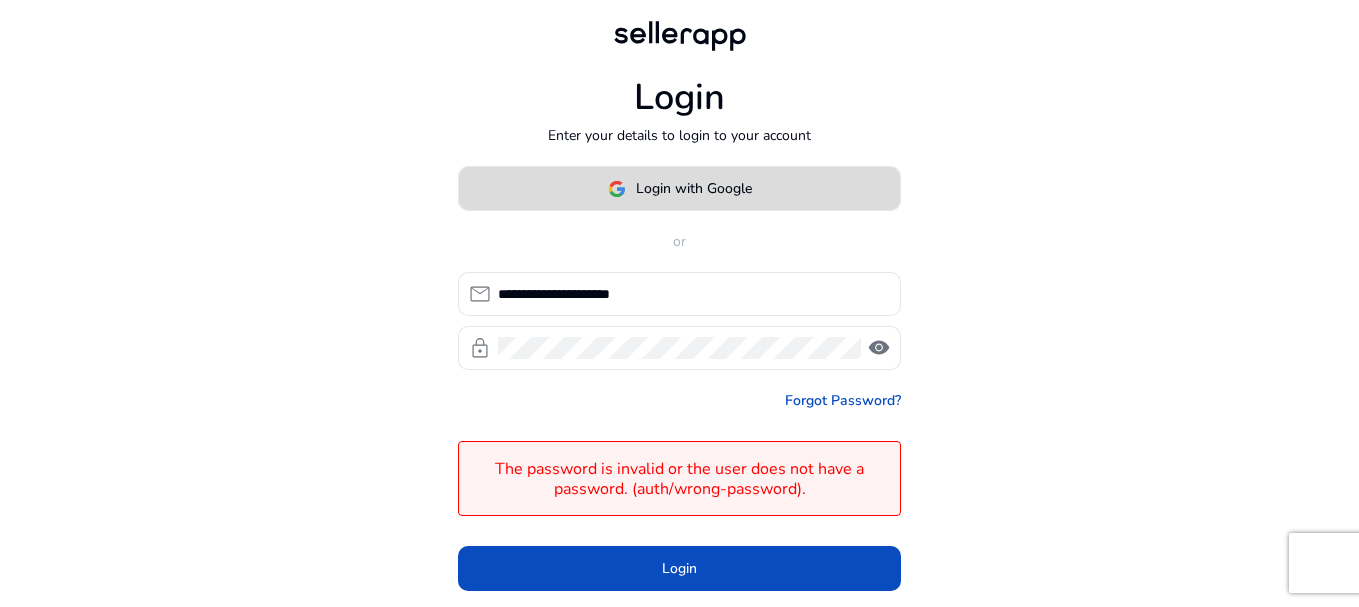 click on "Login with Google" 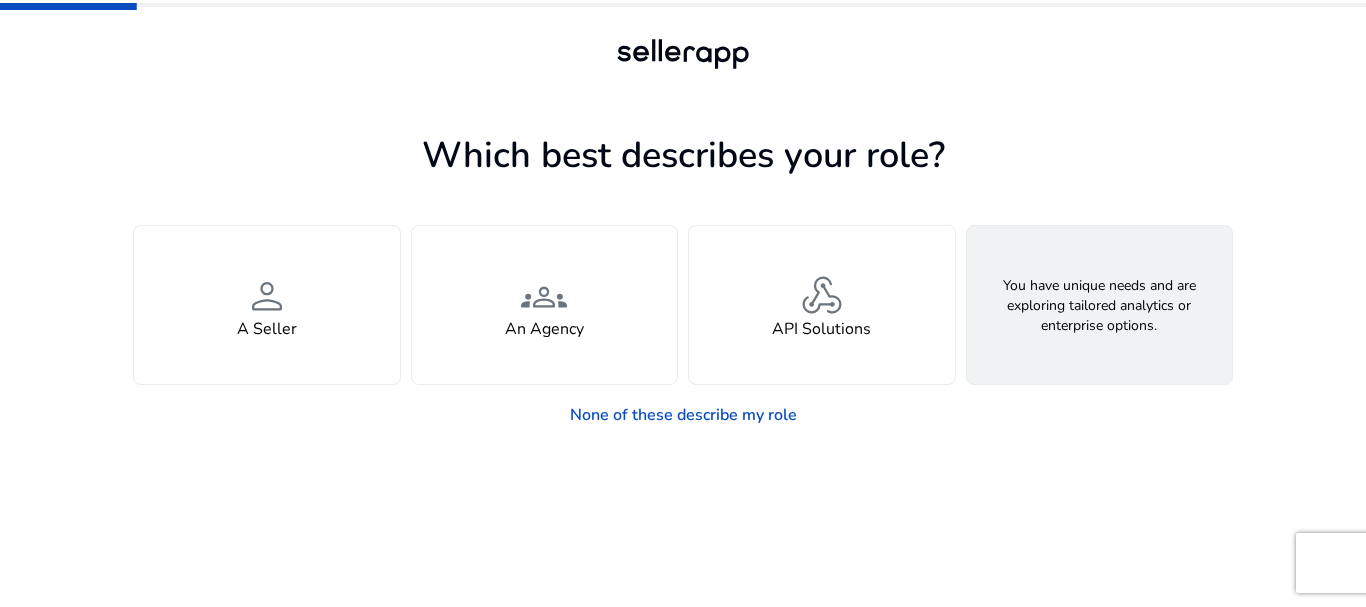 click on "feature_search" 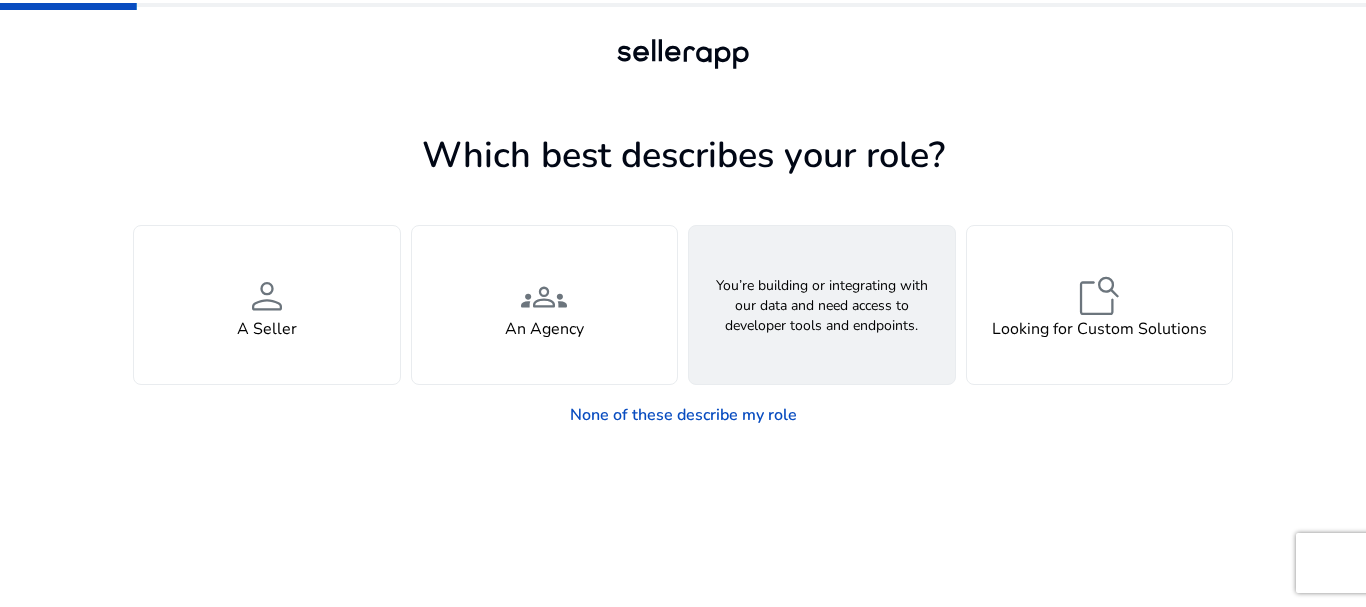 click on "webhook" 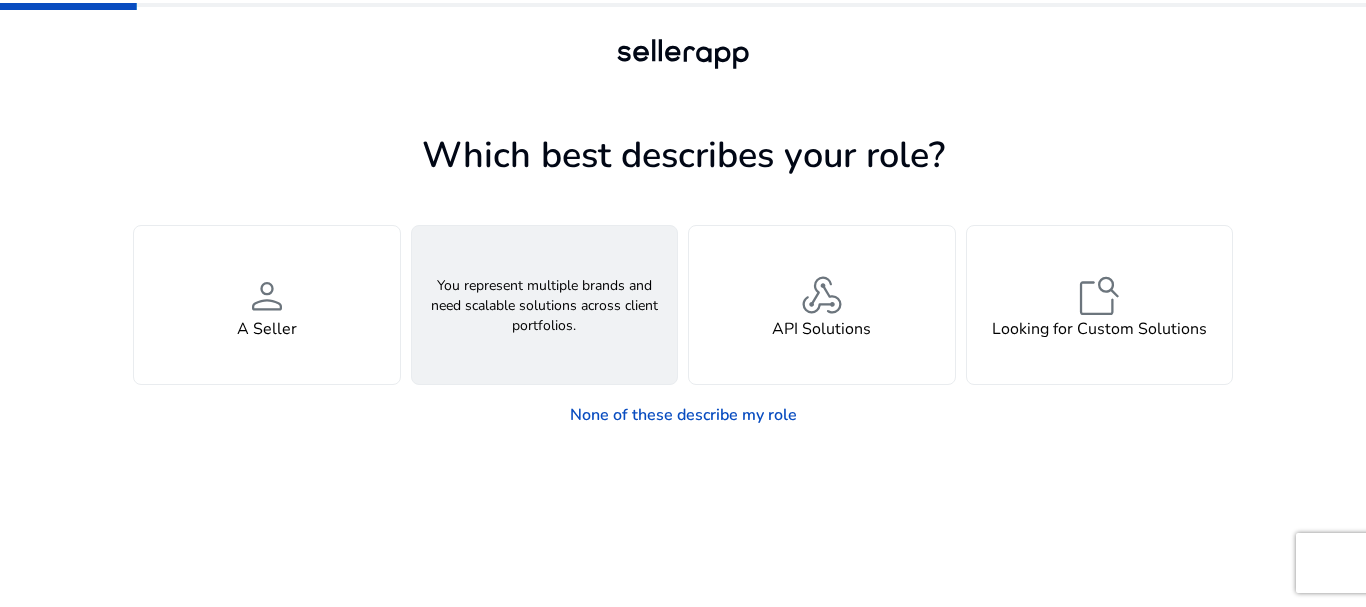 click on "groups" 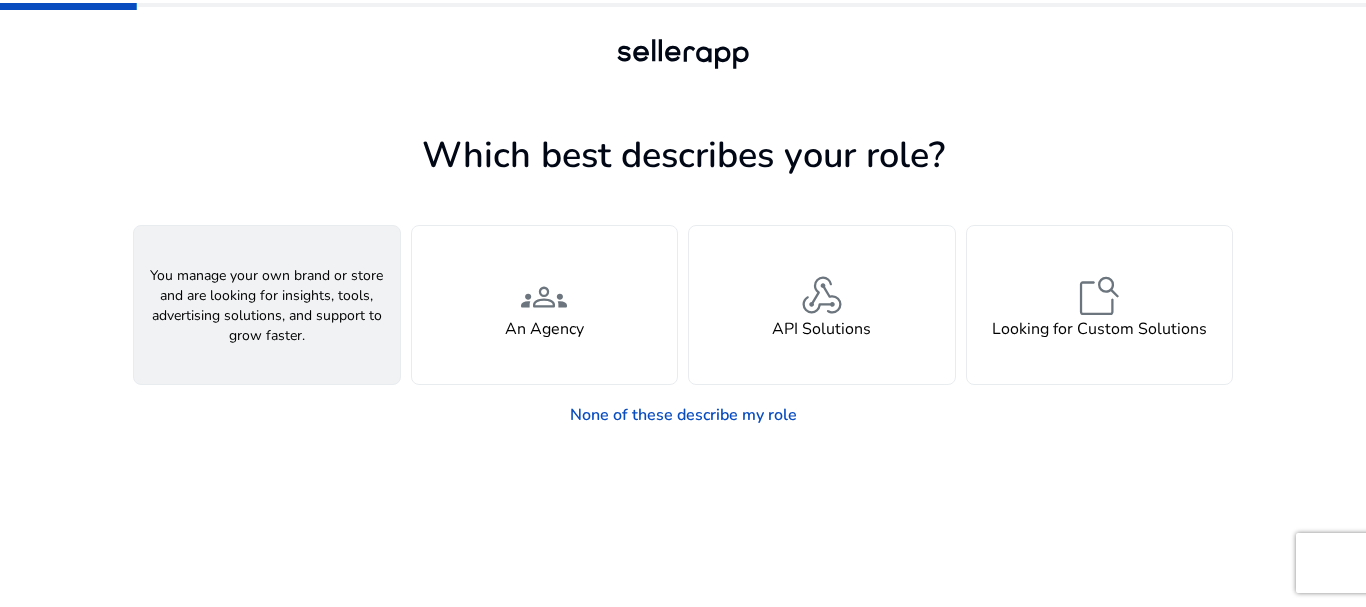 click on "person" 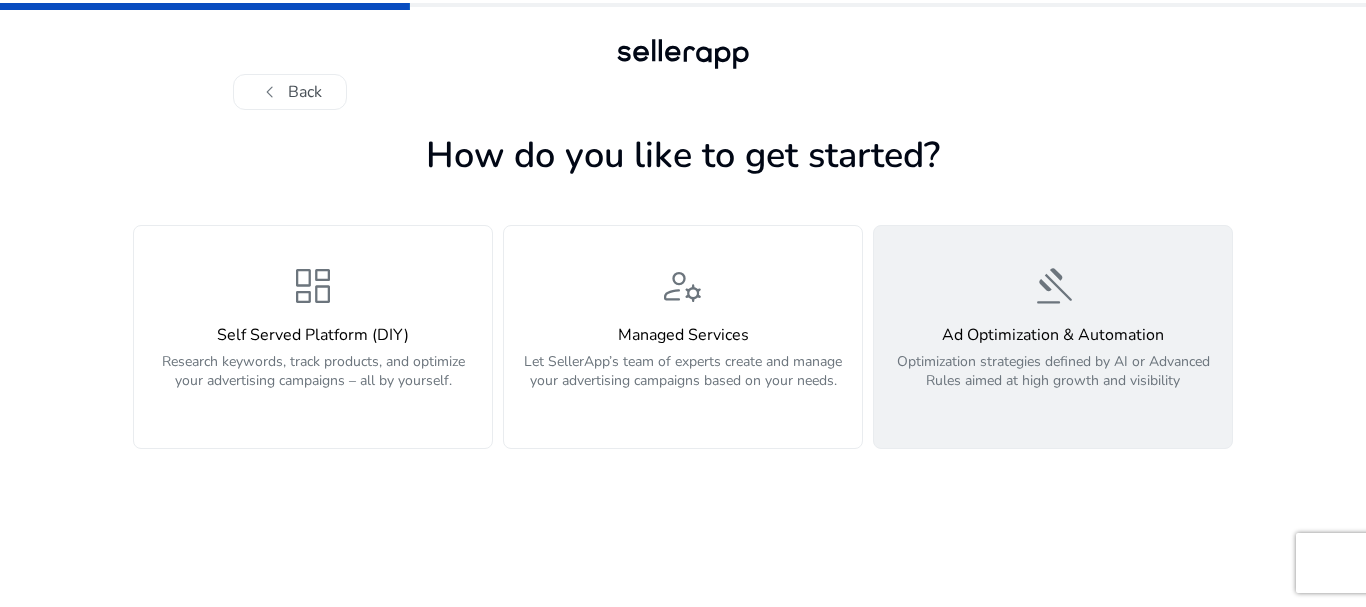 click on "Ad Optimization & Automation" 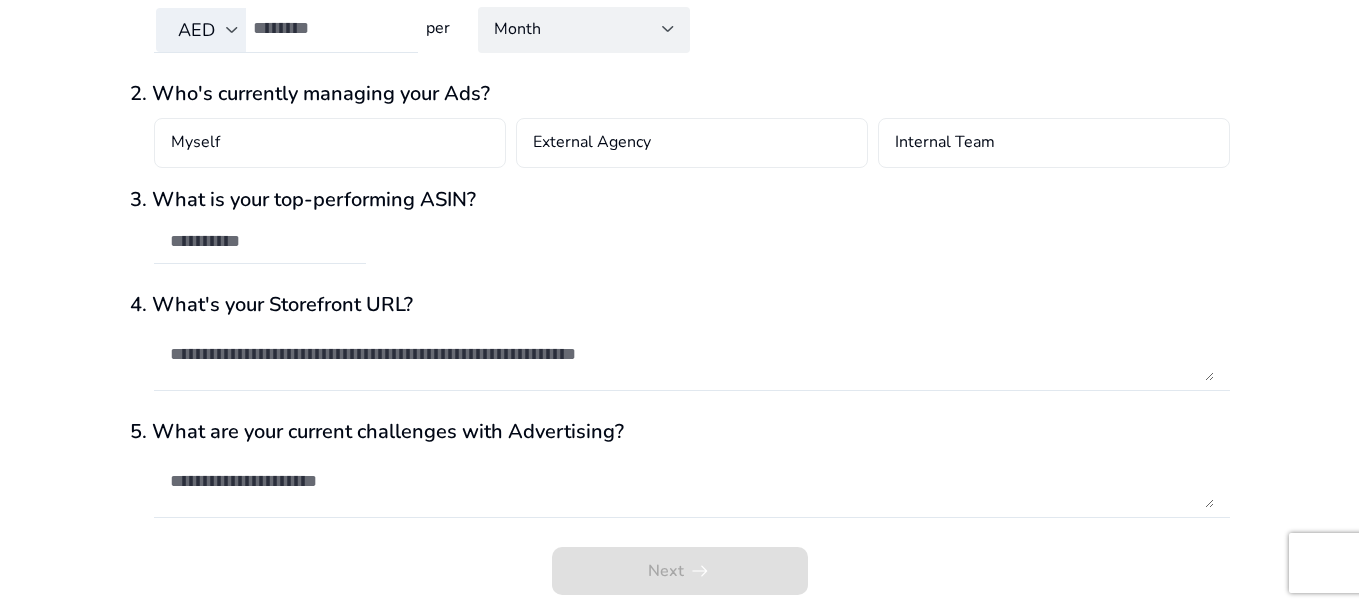 scroll, scrollTop: 0, scrollLeft: 0, axis: both 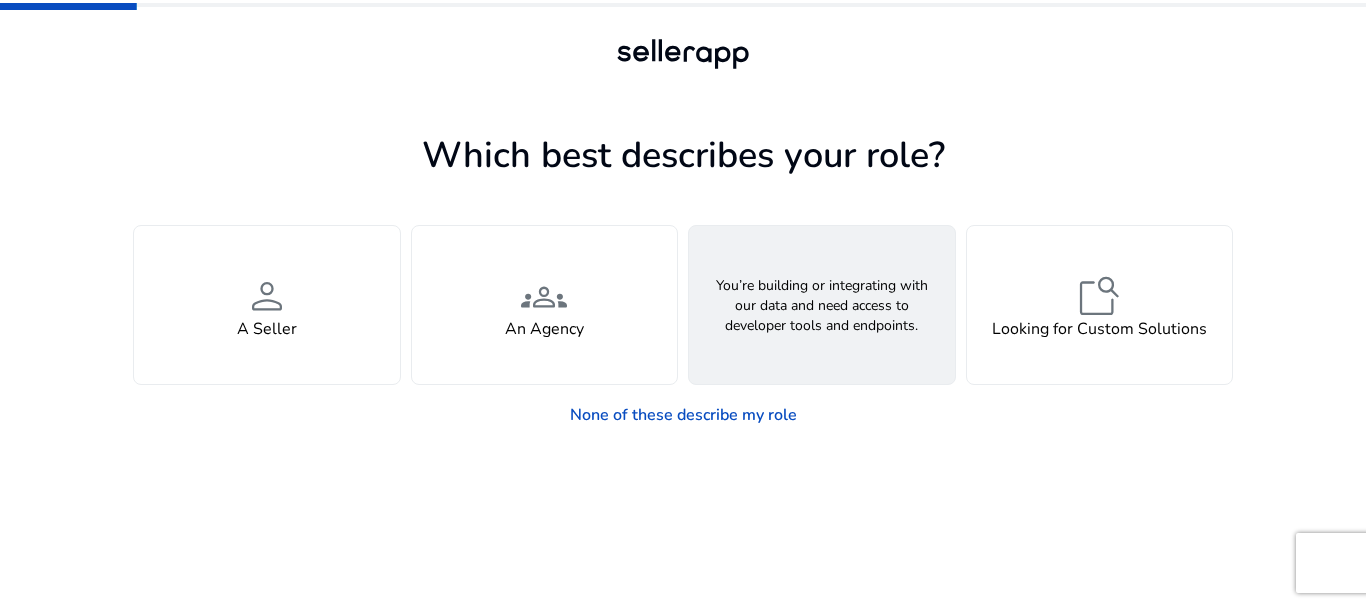 click on "webhook  API Solutions" 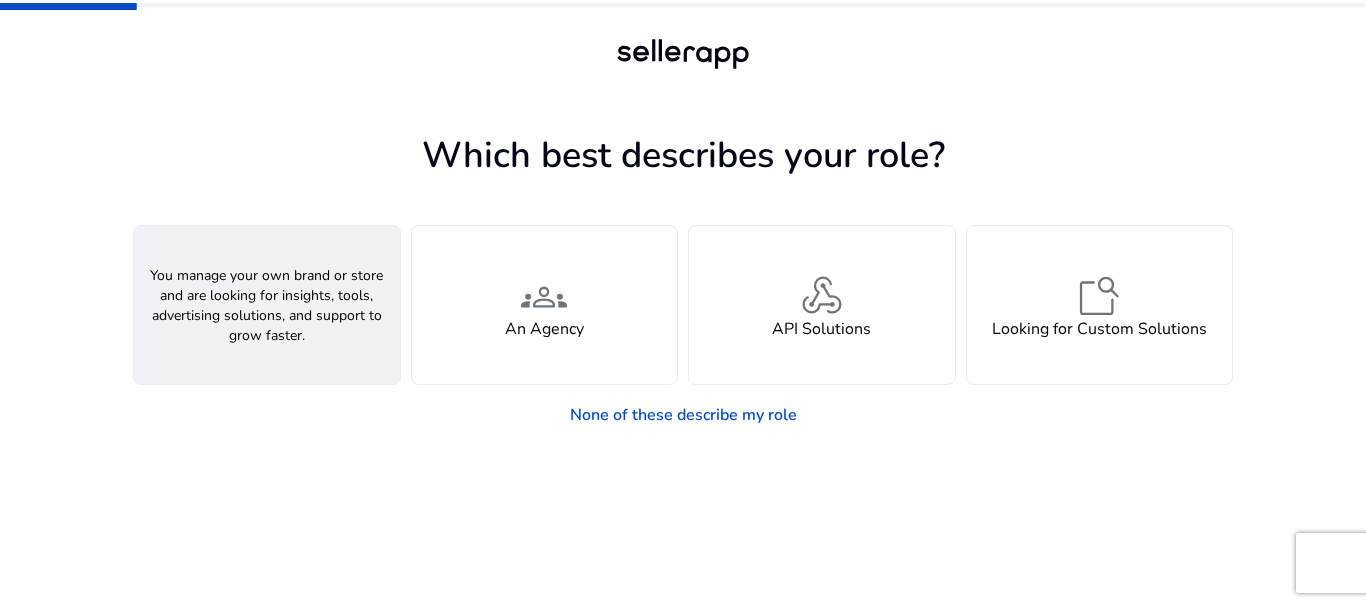 click on "person  A [ROLE]" 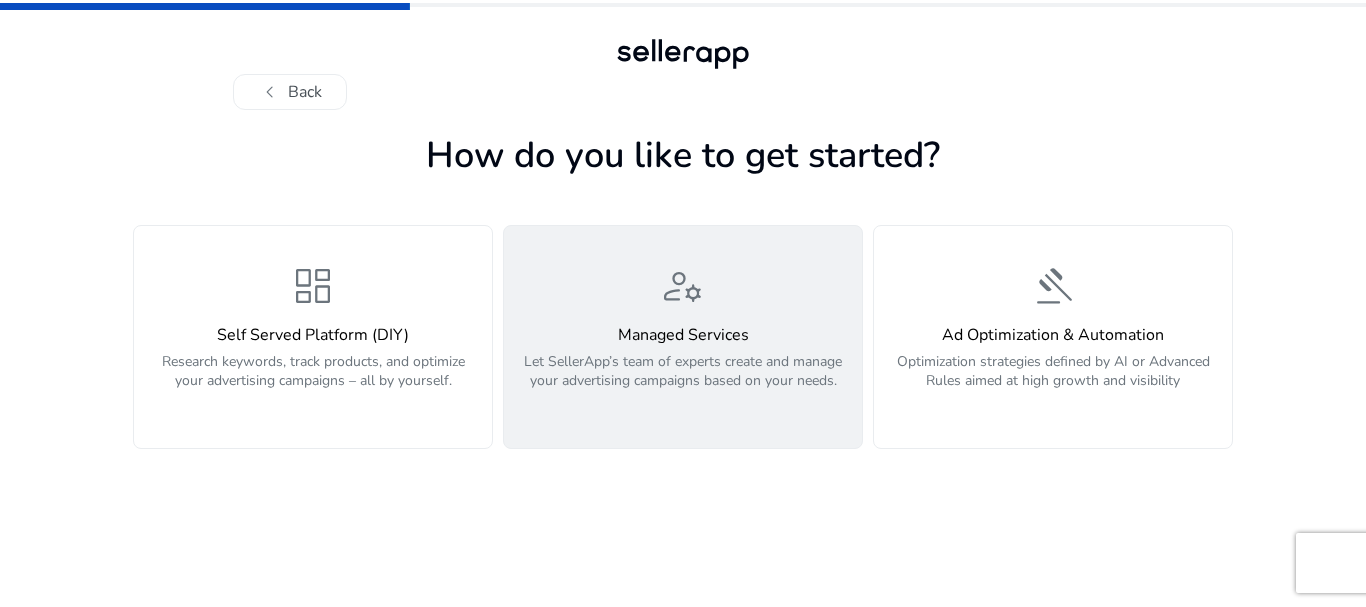 click on "manage_accounts  Managed Services  Let SellerApp’s team of experts create and manage your advertising campaigns based on your needs." 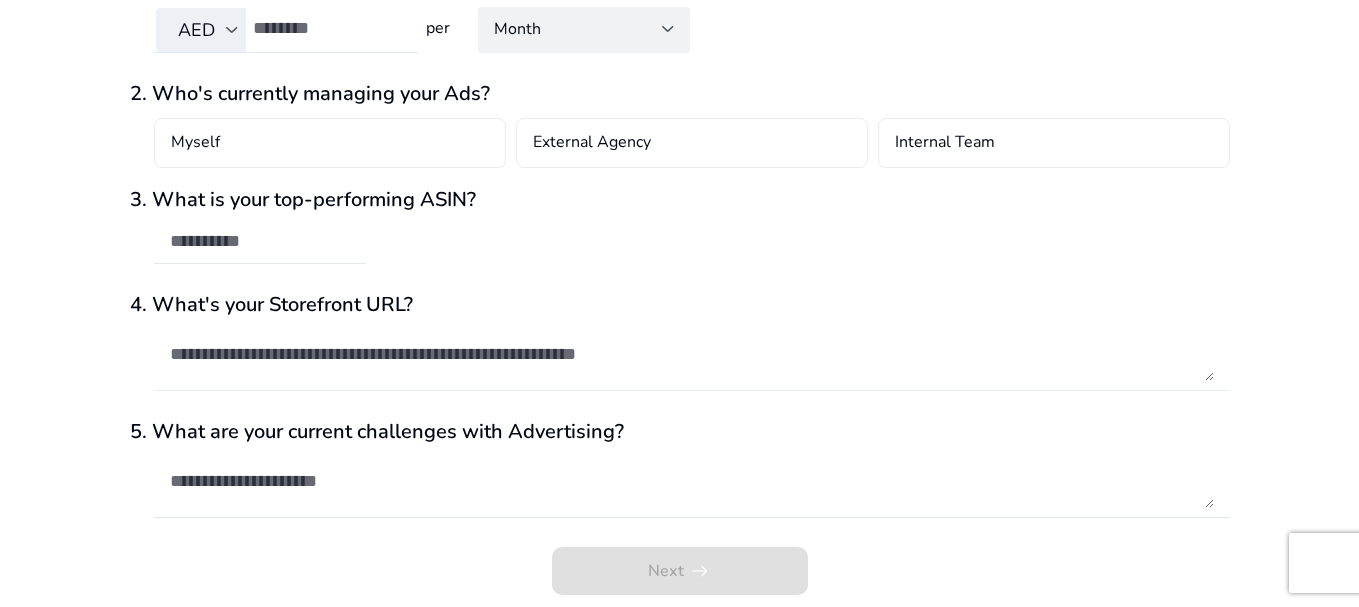 scroll, scrollTop: 8, scrollLeft: 0, axis: vertical 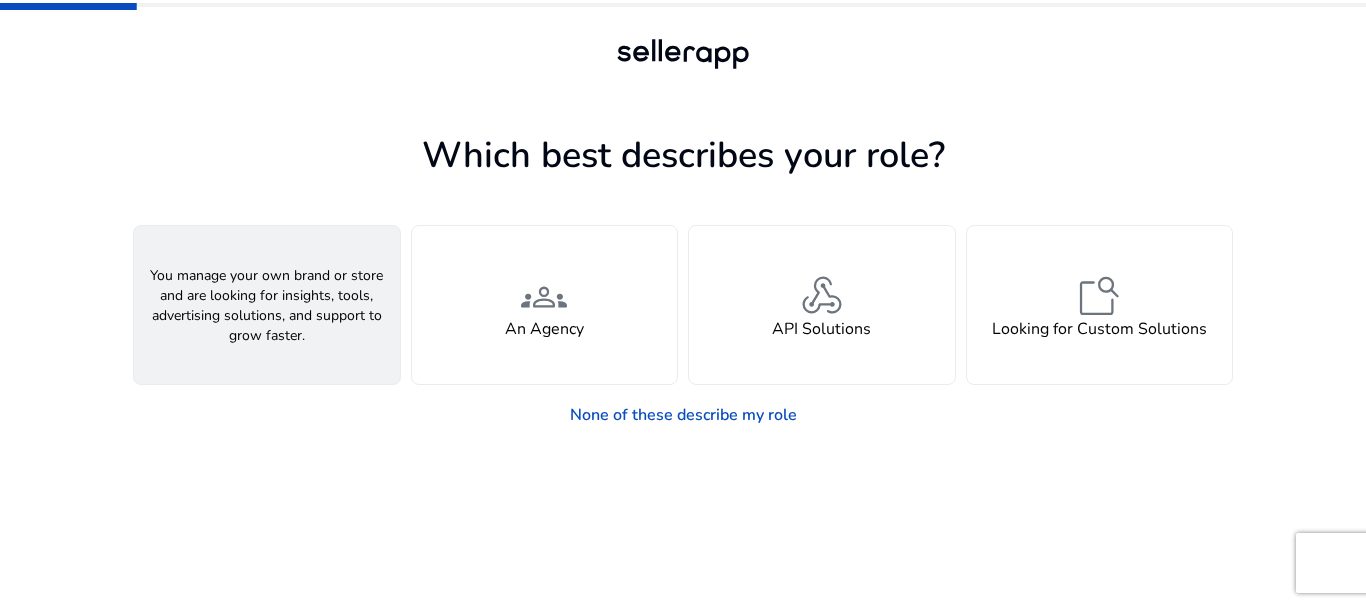 click on "person  A [ROLE]" 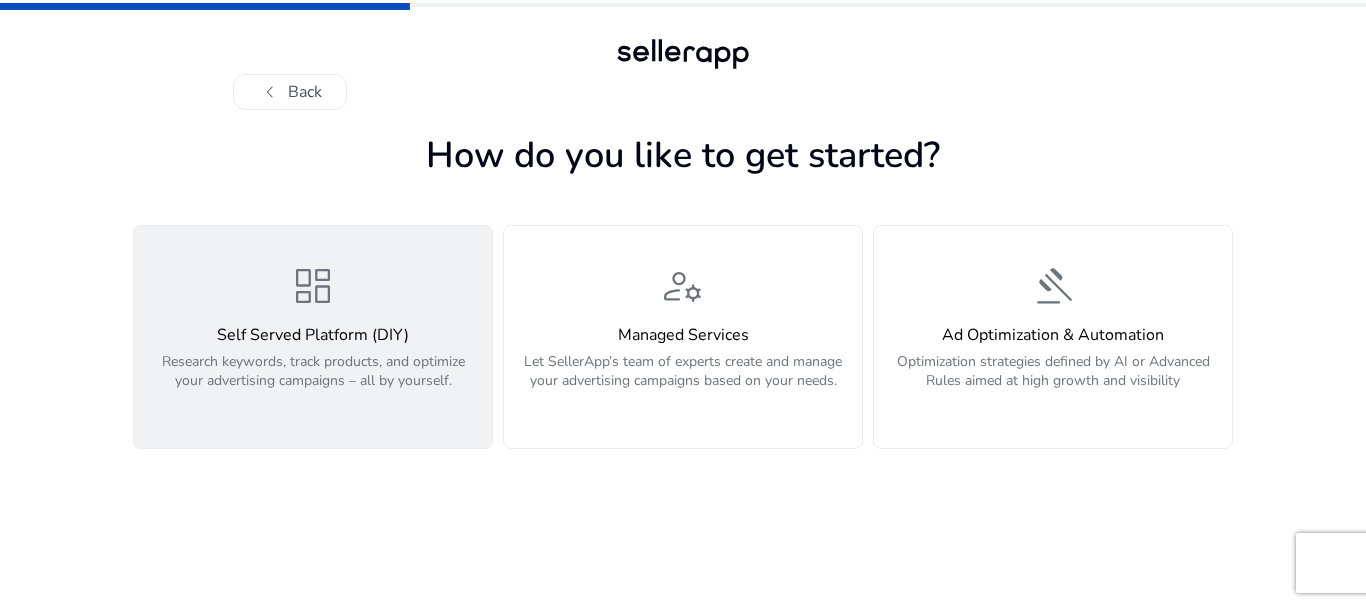 click on "Self Served Platform (DIY)" 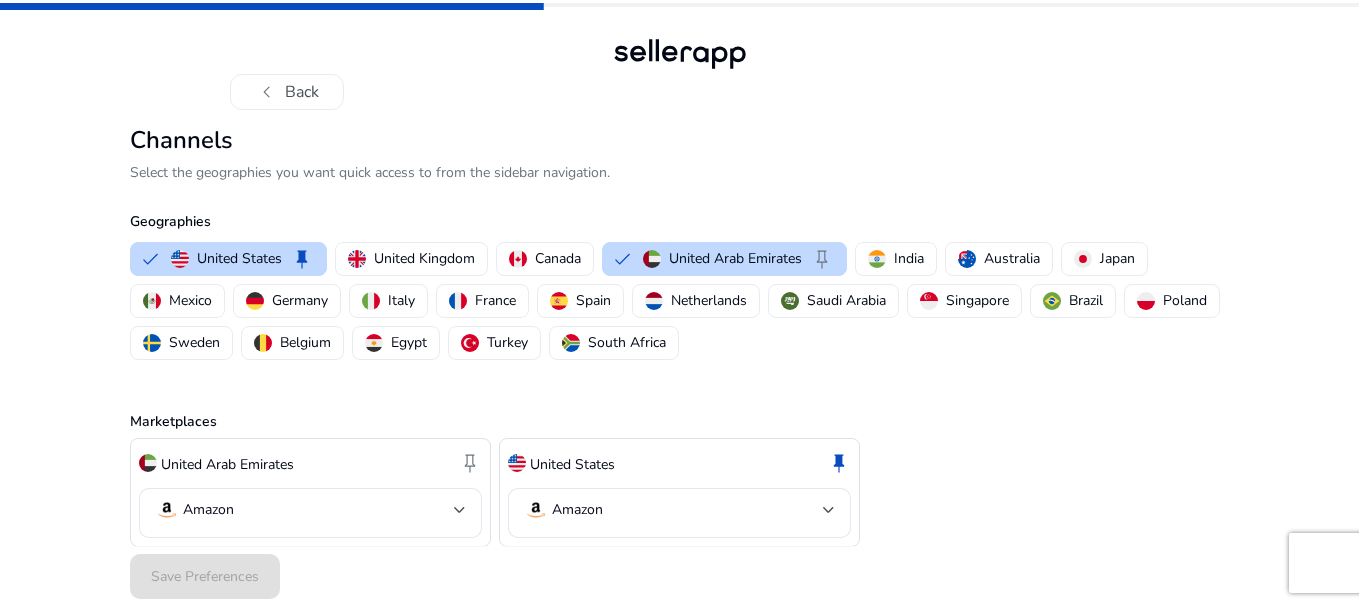 scroll, scrollTop: 17, scrollLeft: 0, axis: vertical 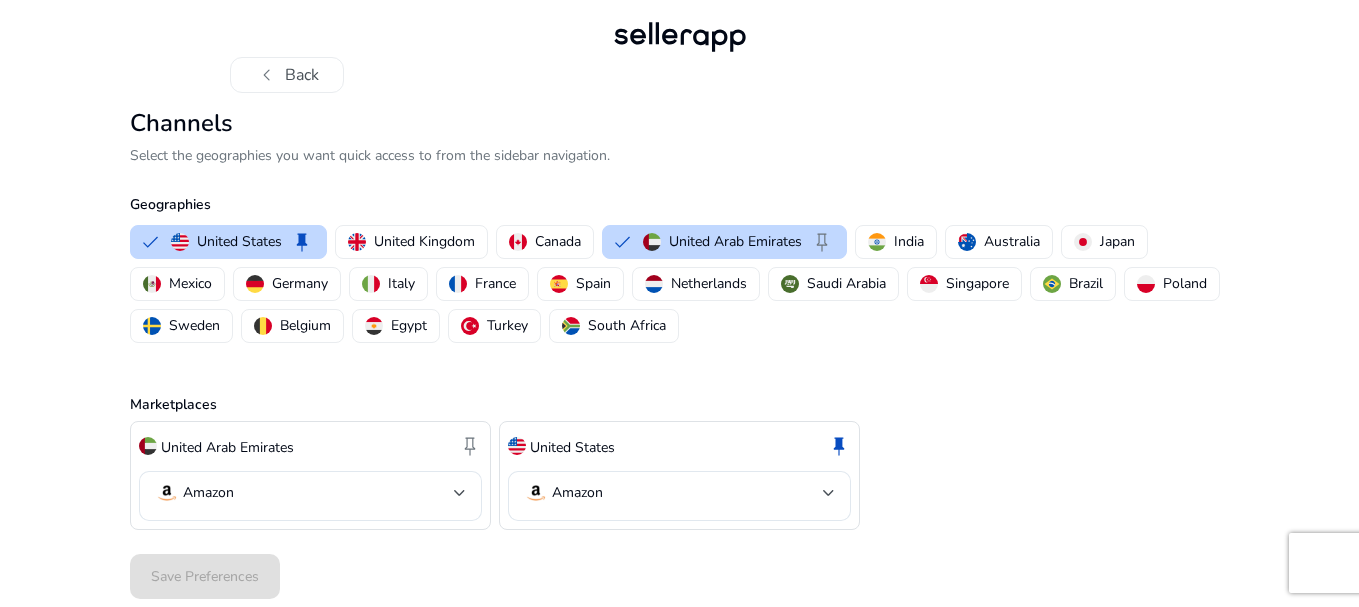 click on "Save Preferences" 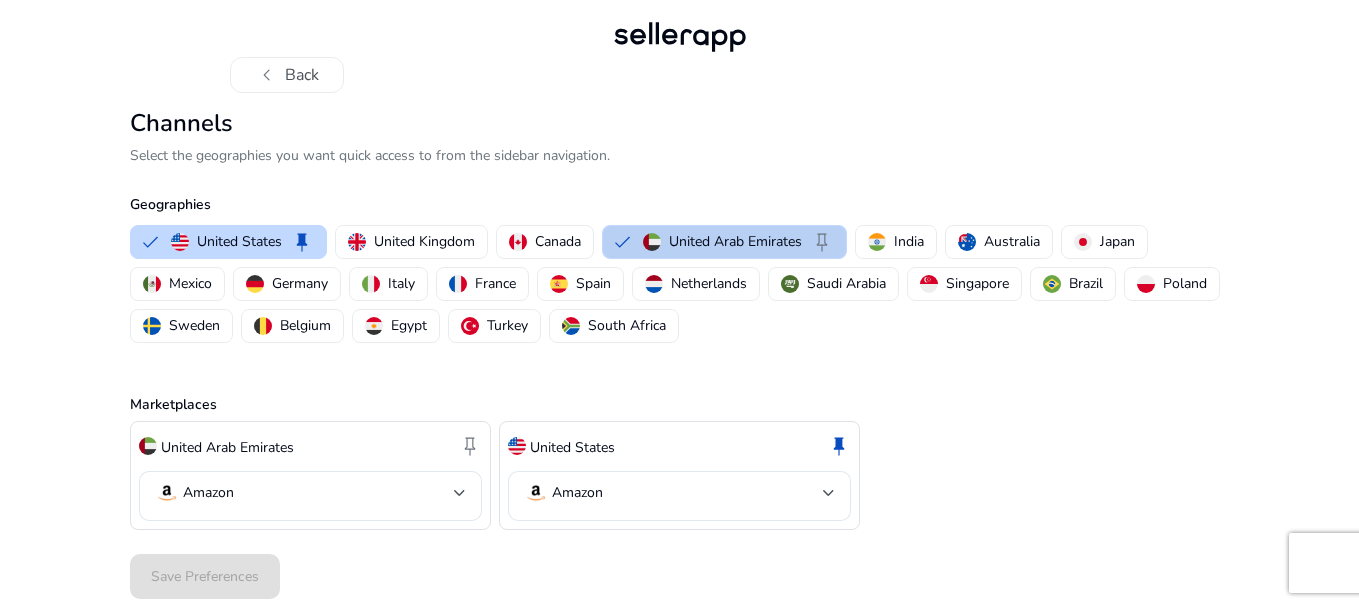 click on "United Arab Emirates" at bounding box center (735, 241) 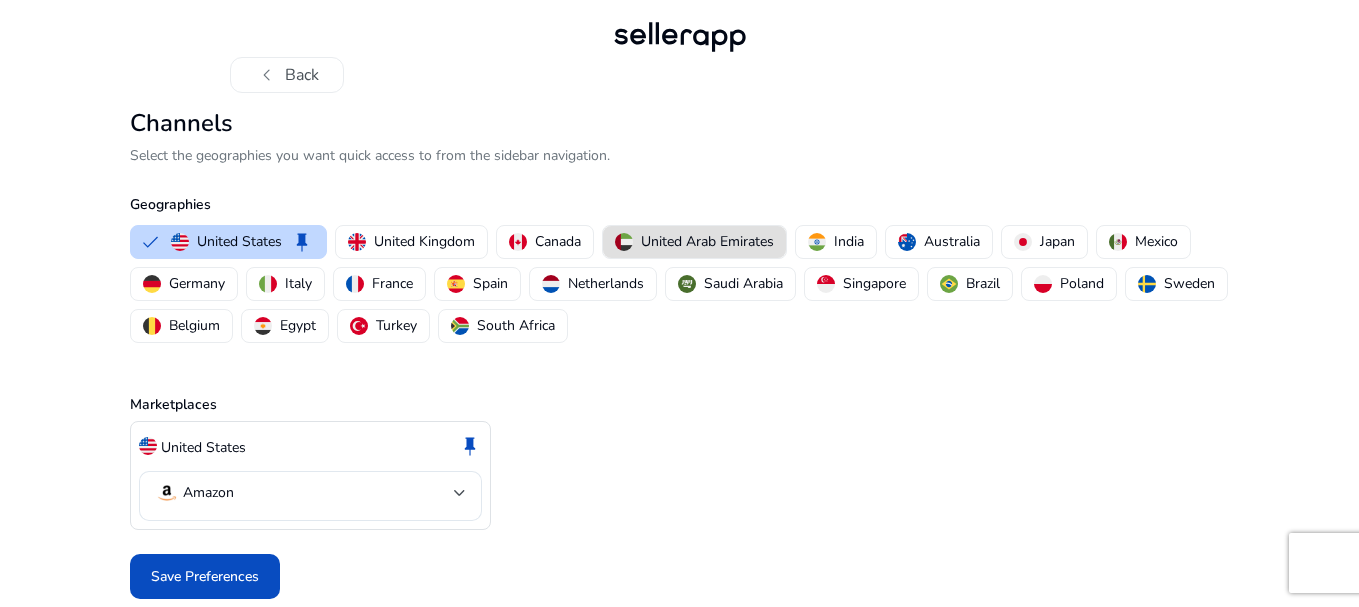 click on "United States  keep" 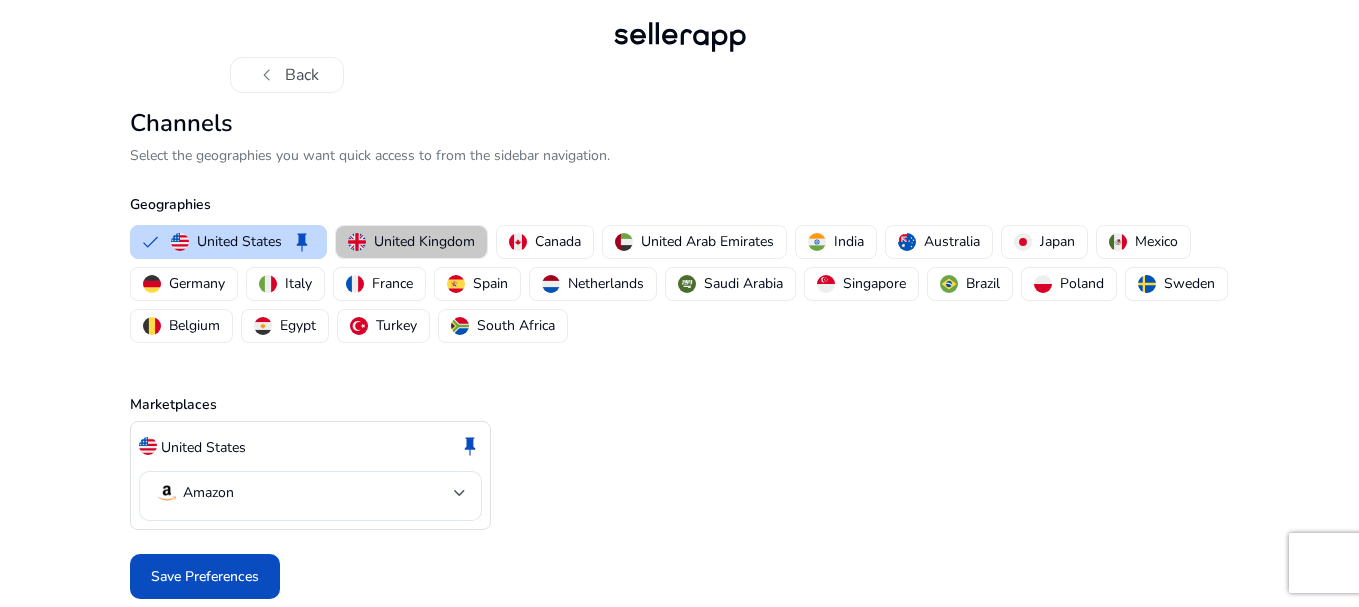 click on "United Kingdom" at bounding box center (424, 241) 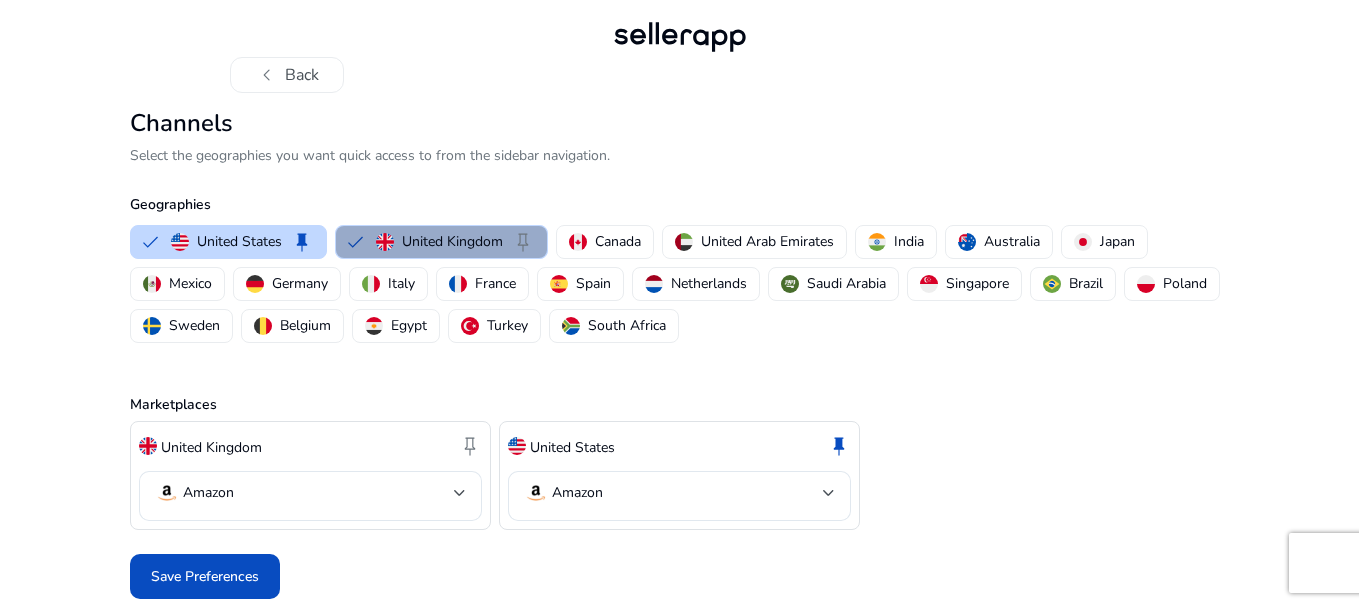 click on "United Kingdom   keep" at bounding box center (441, 242) 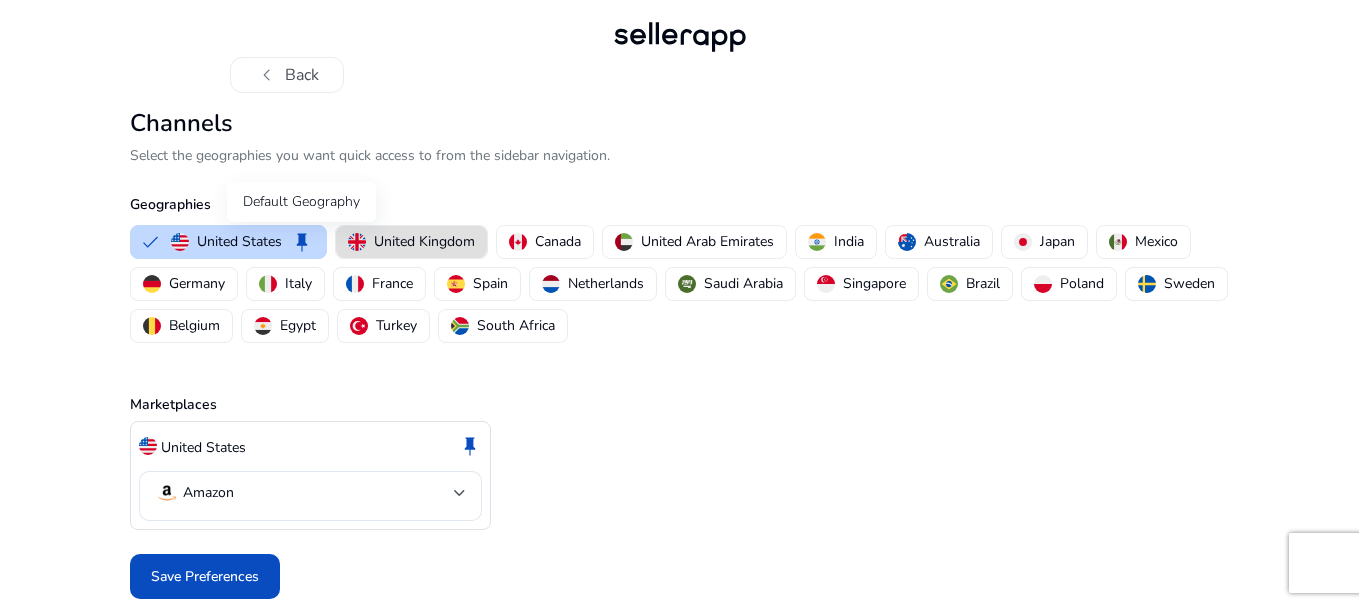 click on "Default Geography" at bounding box center [301, 202] 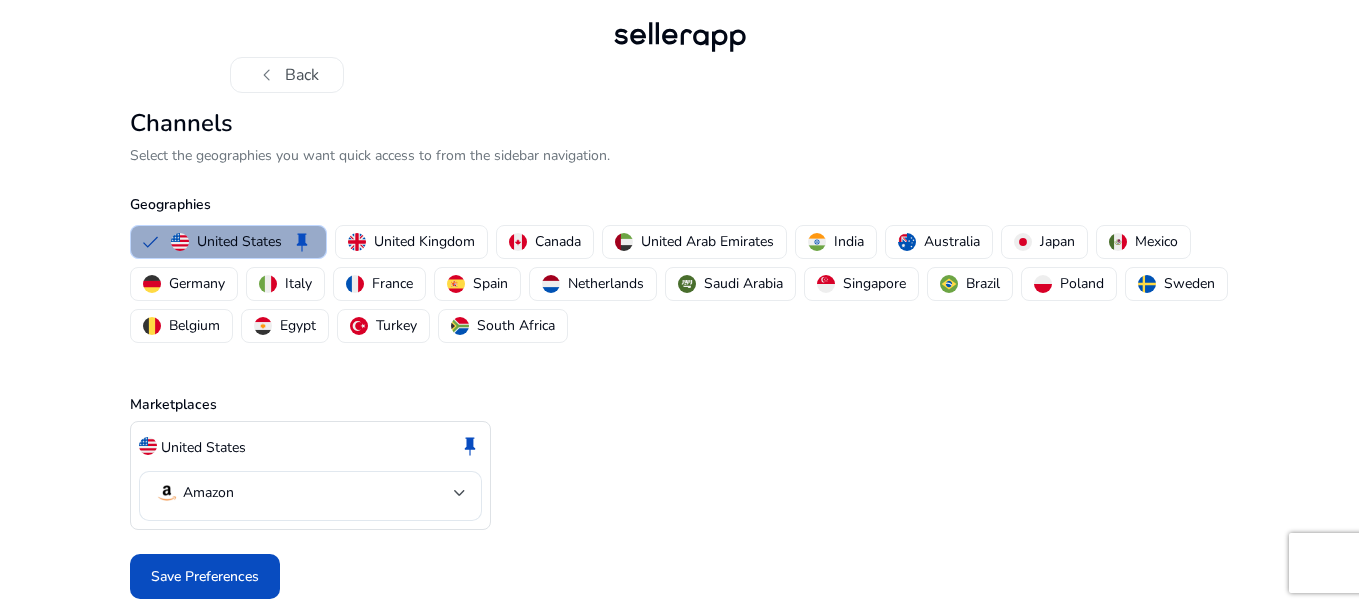 click on "United States" at bounding box center (239, 241) 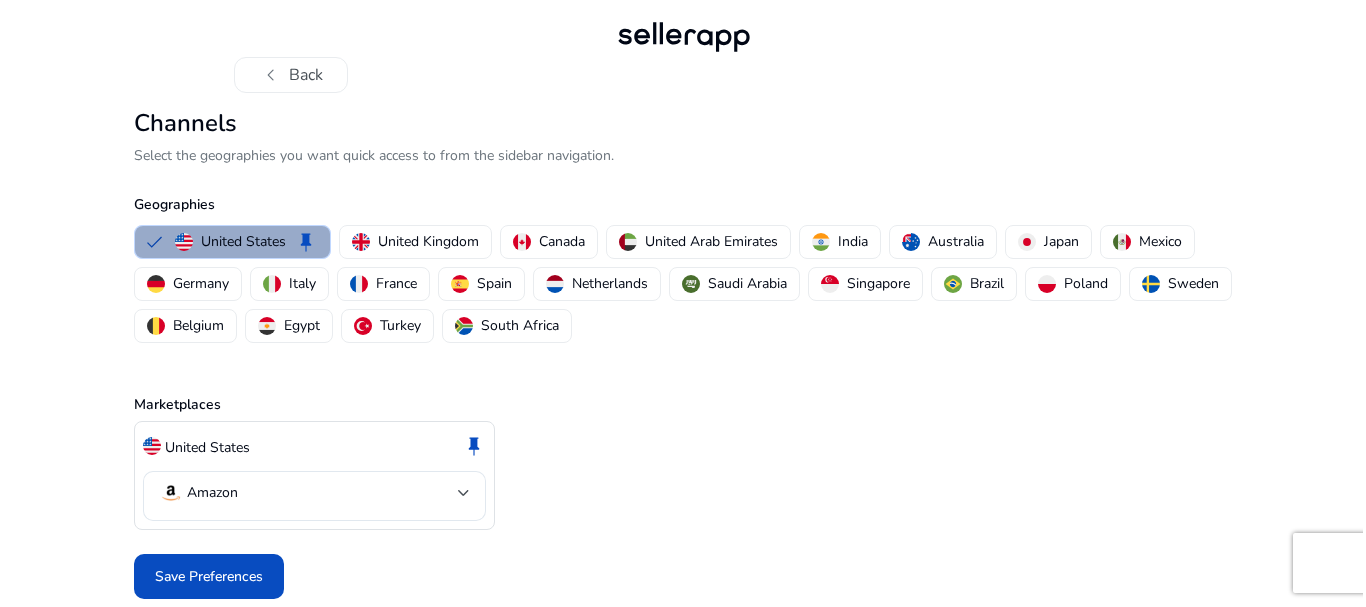 scroll, scrollTop: 0, scrollLeft: 0, axis: both 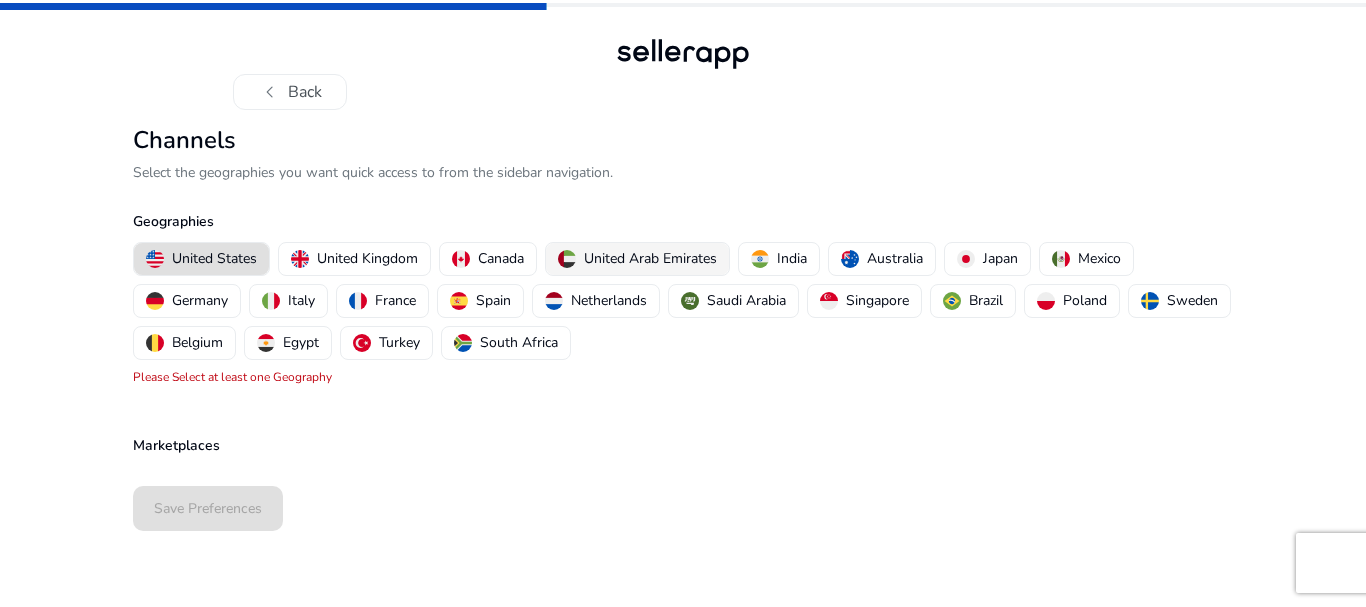 click on "United Arab Emirates" at bounding box center [650, 258] 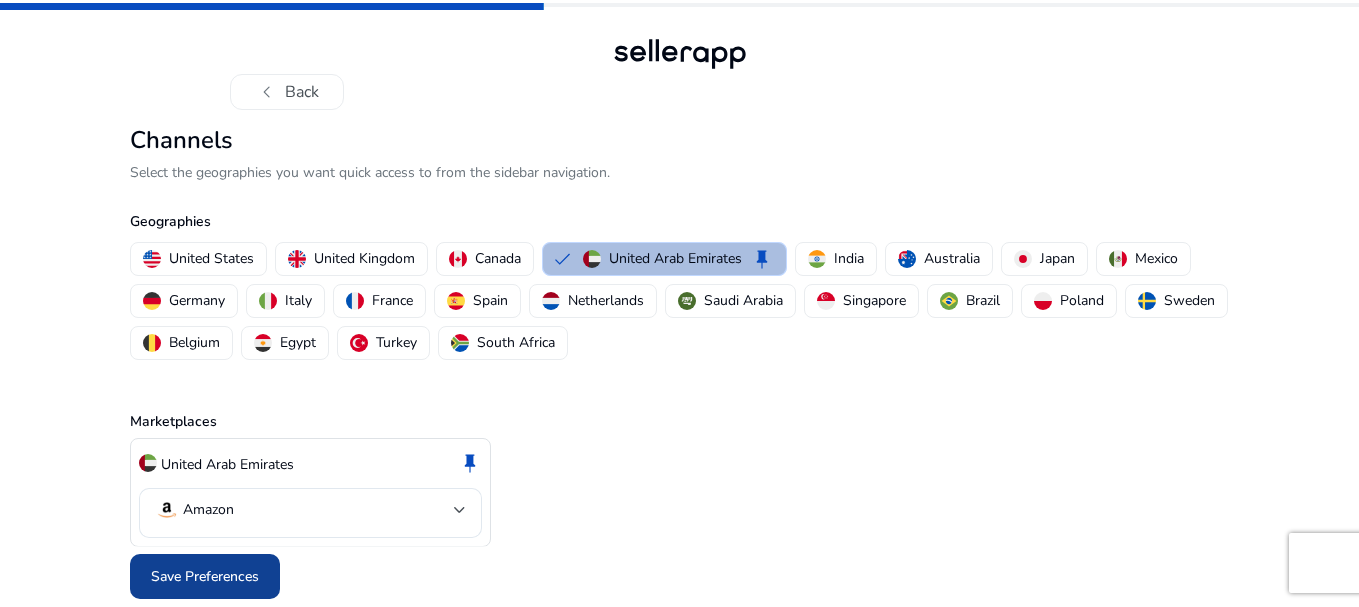 click on "Save Preferences" 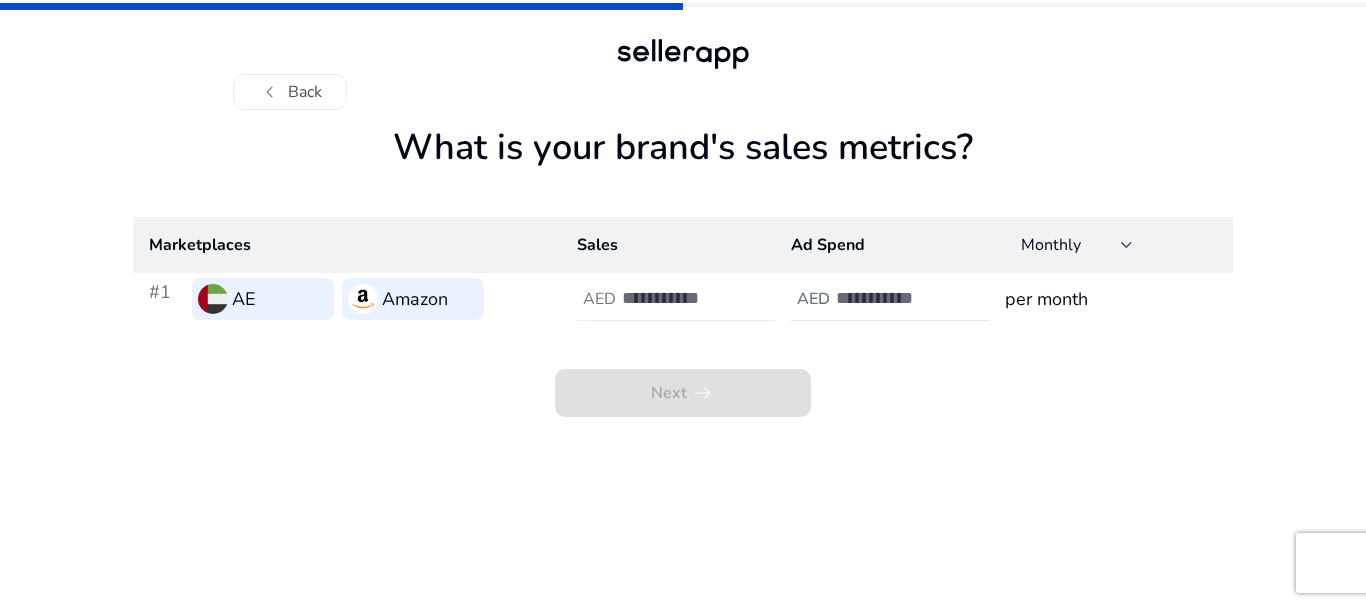 click at bounding box center (689, 298) 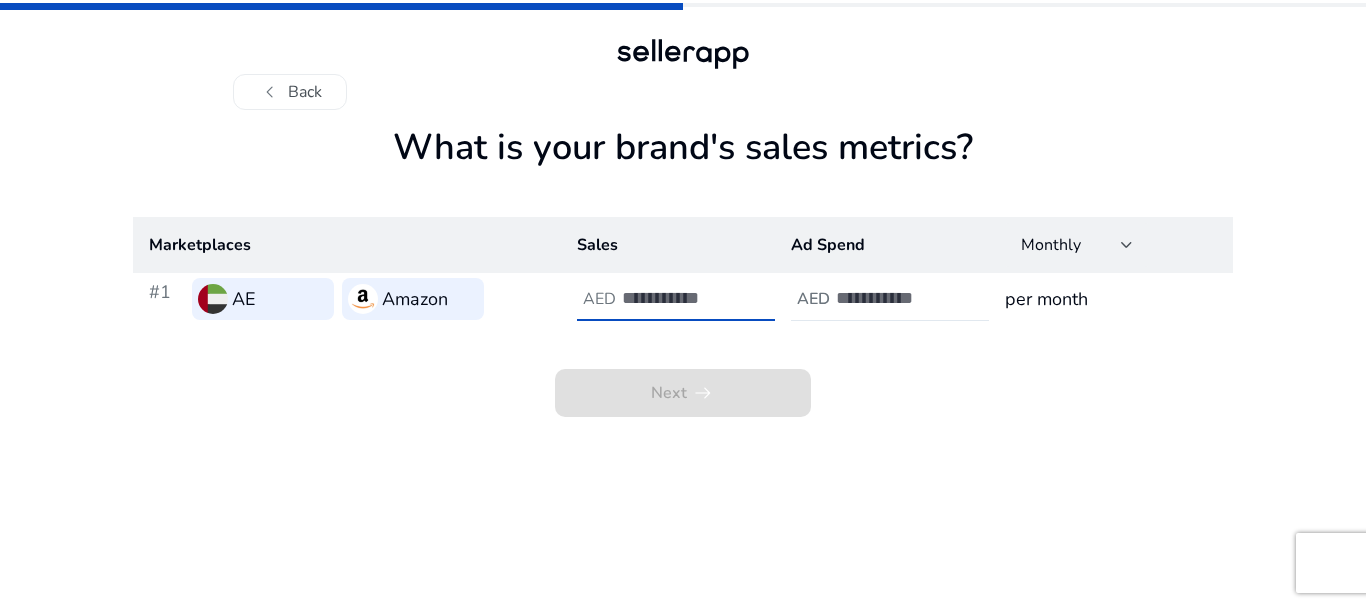 click at bounding box center (689, 298) 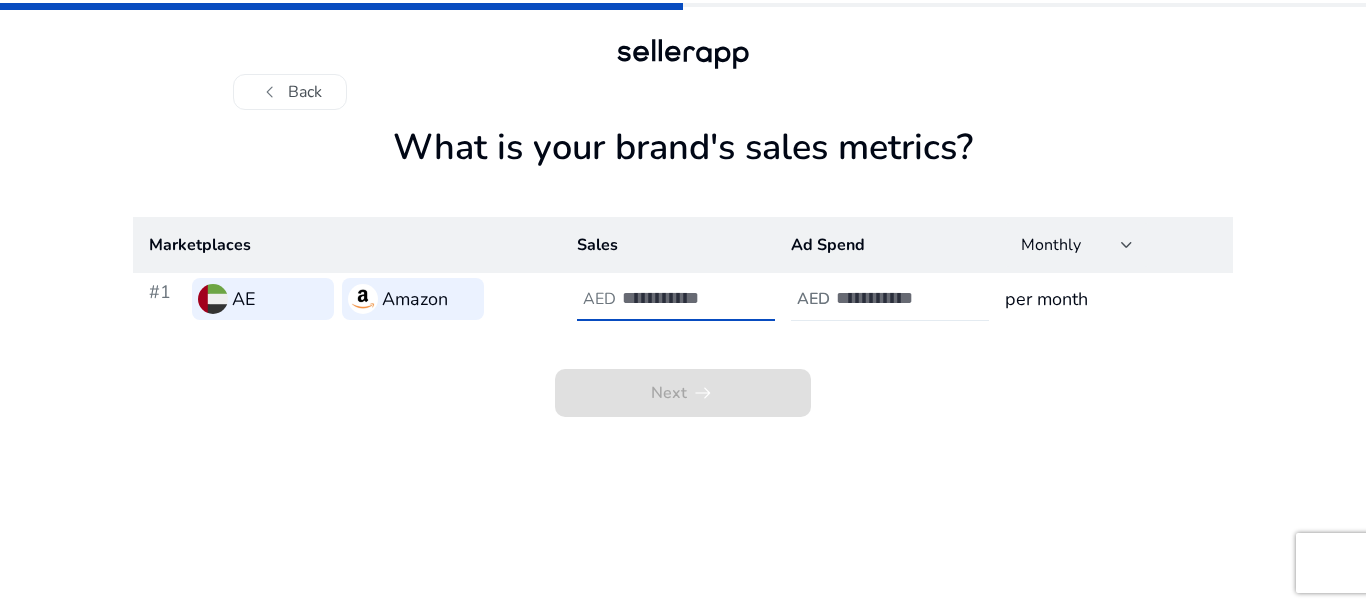 click 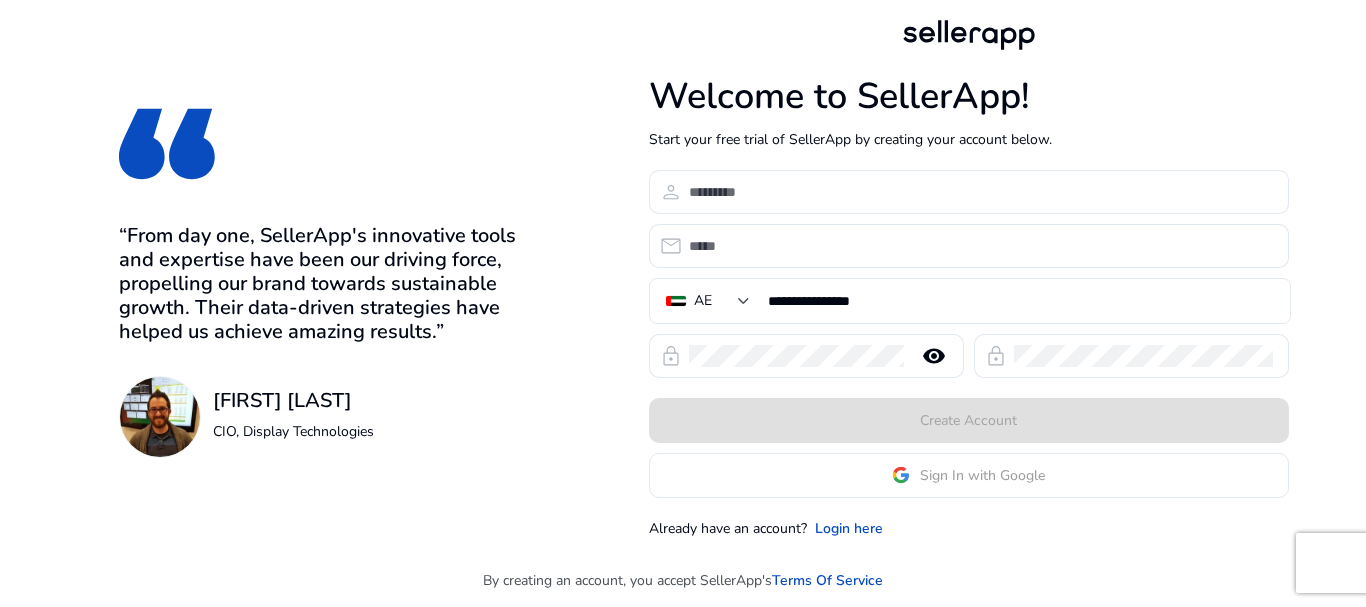 scroll, scrollTop: 0, scrollLeft: 0, axis: both 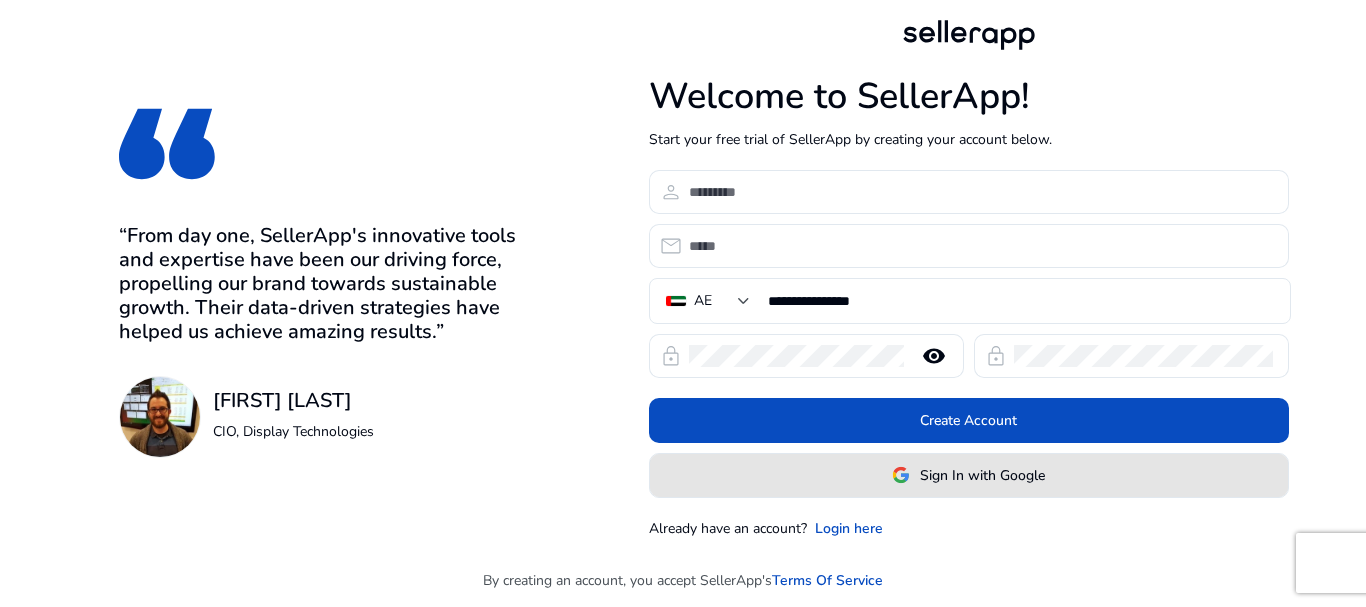 click 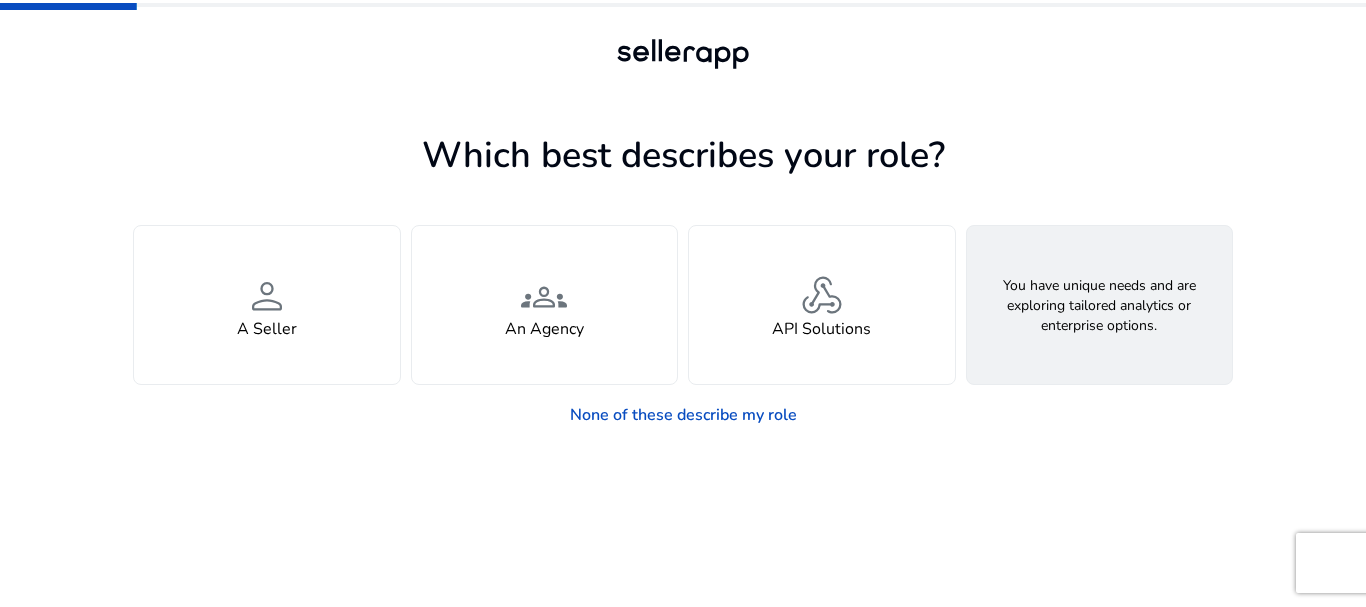 click on "feature_search" 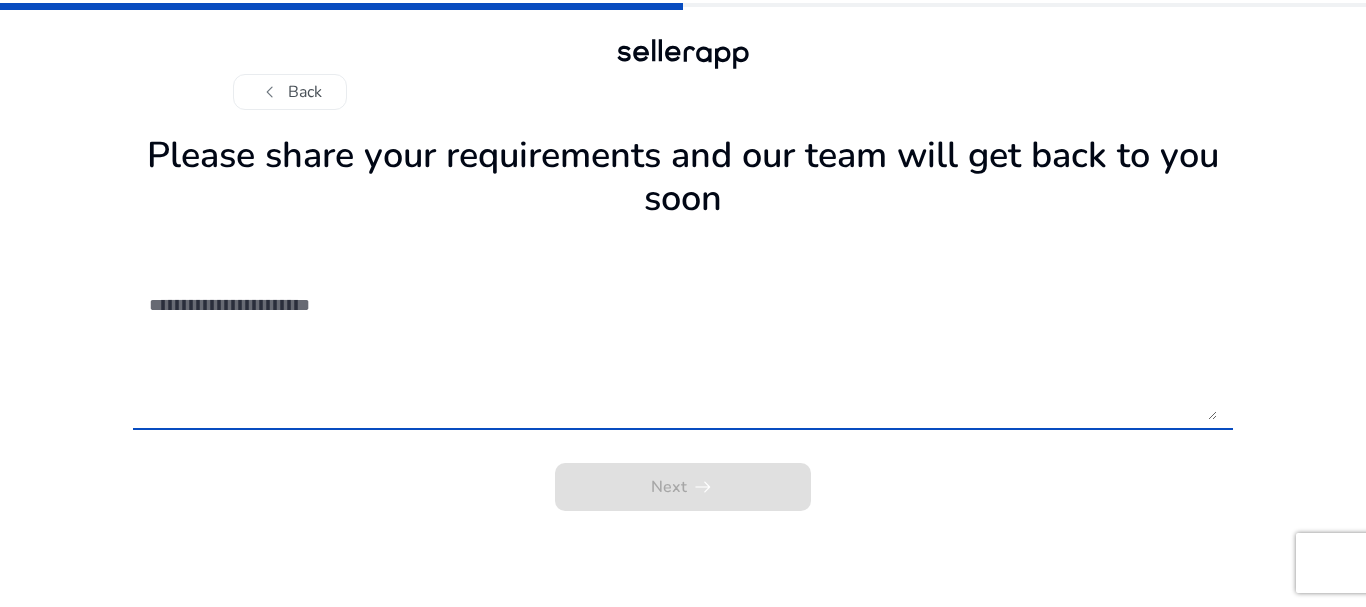 click at bounding box center (683, 349) 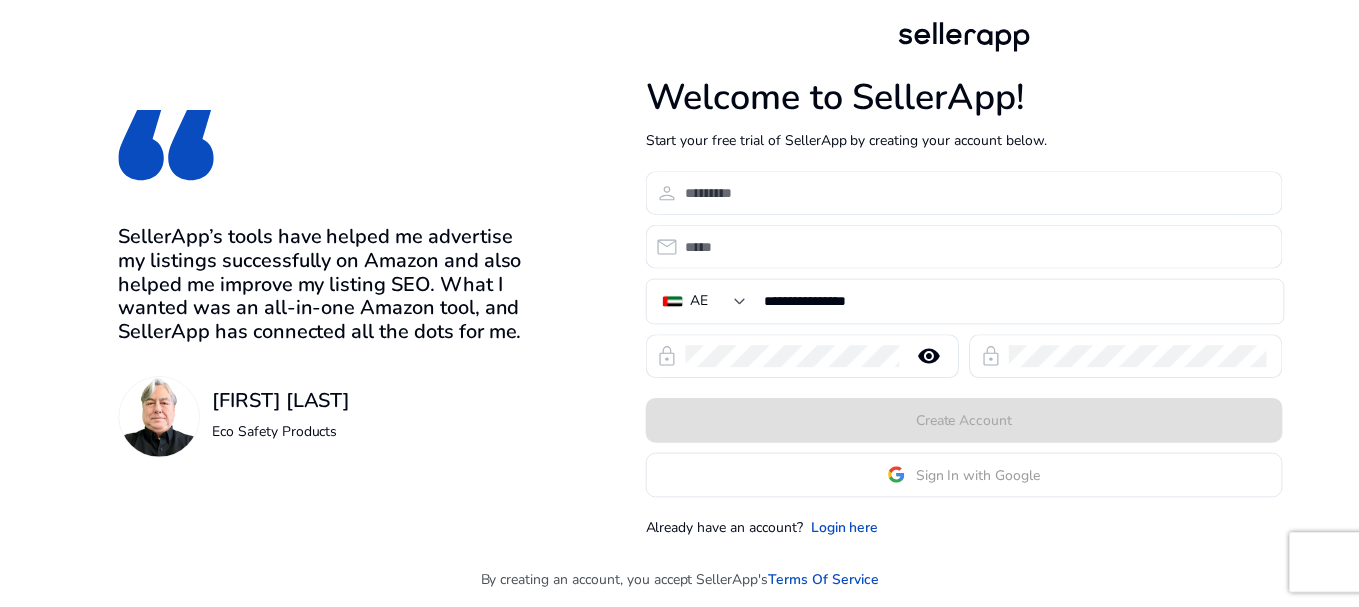 scroll, scrollTop: 0, scrollLeft: 0, axis: both 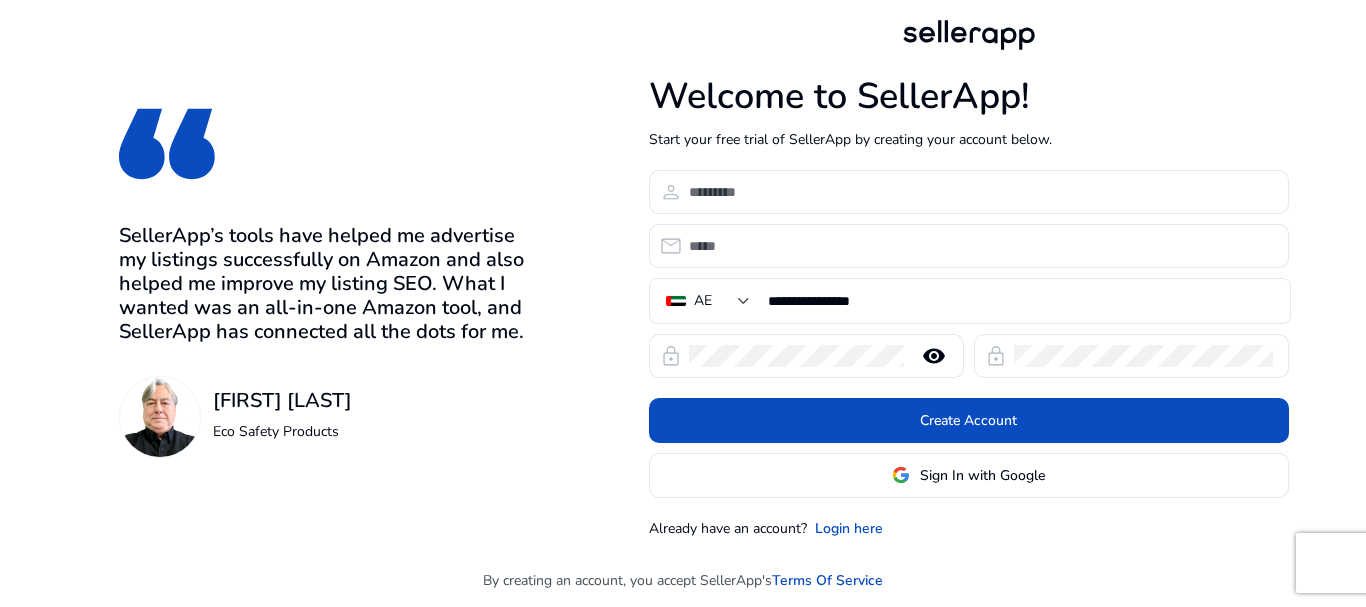 click on "Sign In with Google" 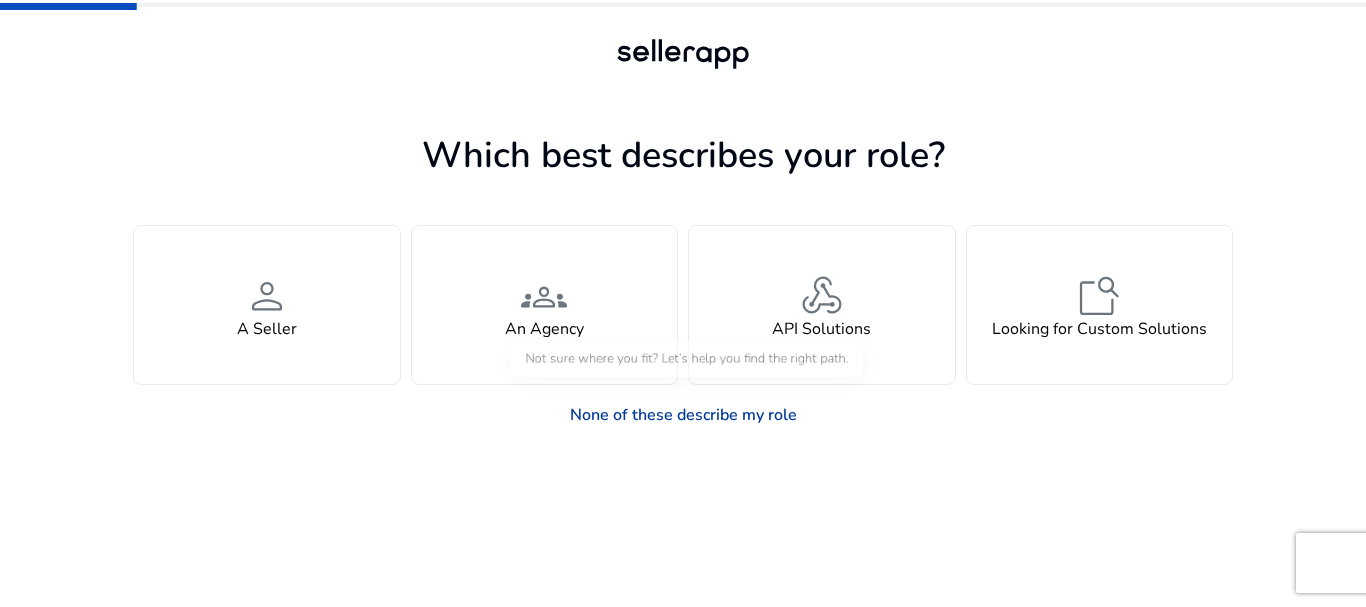 click on "None of these describe my role" 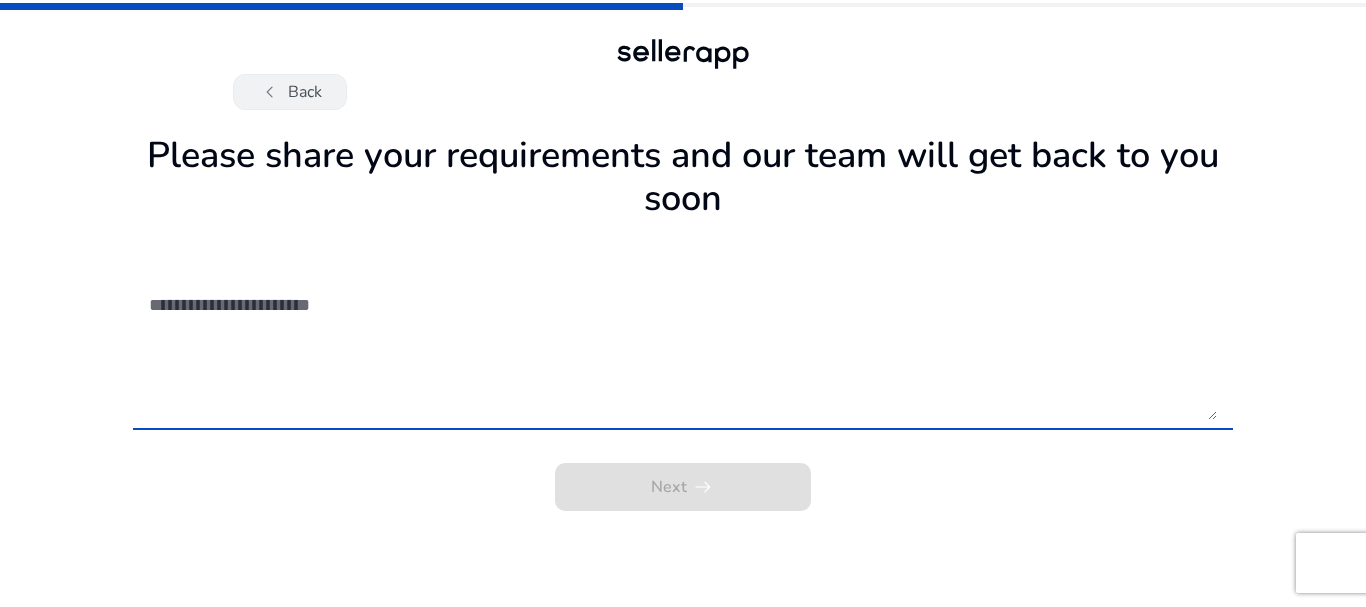 click on "chevron_left" 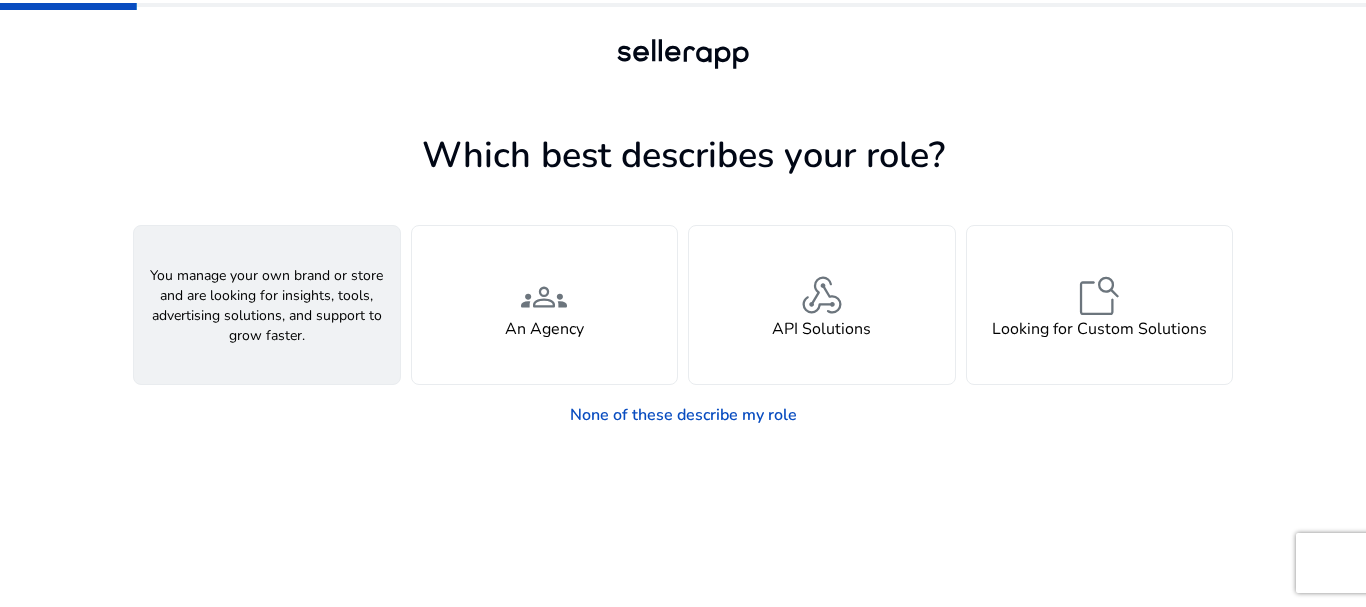 click on "person  A [ROLE]" 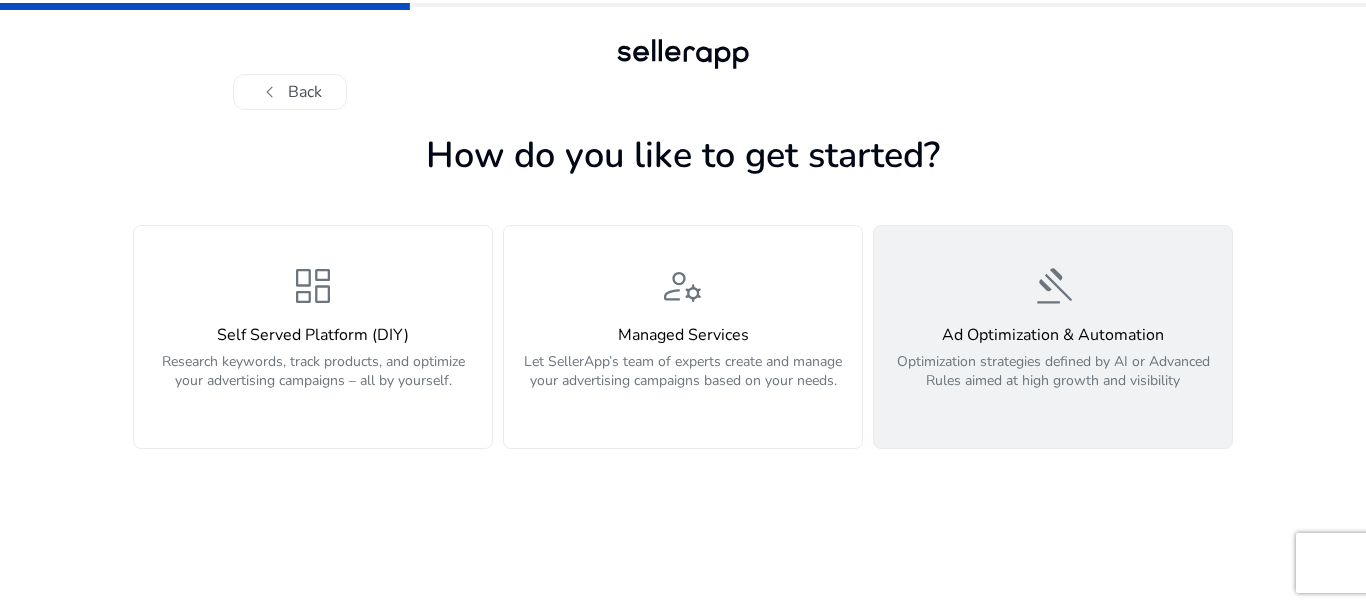 click on "Ad Optimization & Automation" 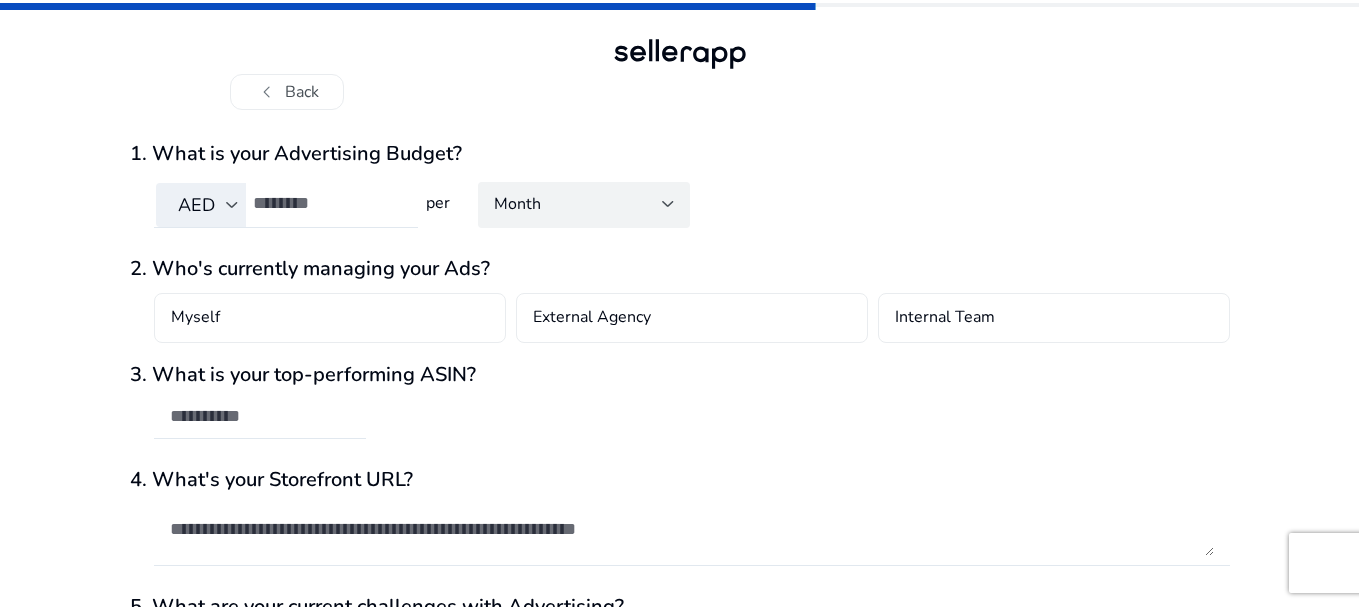 click on "Month" 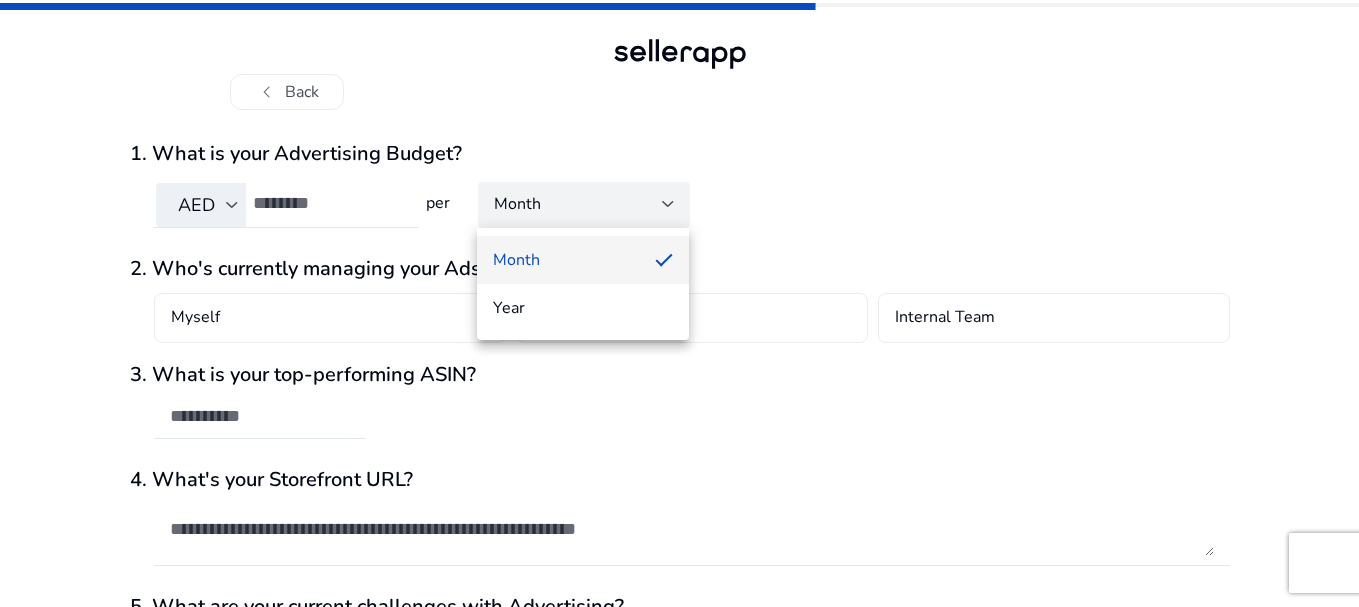 click at bounding box center (679, 303) 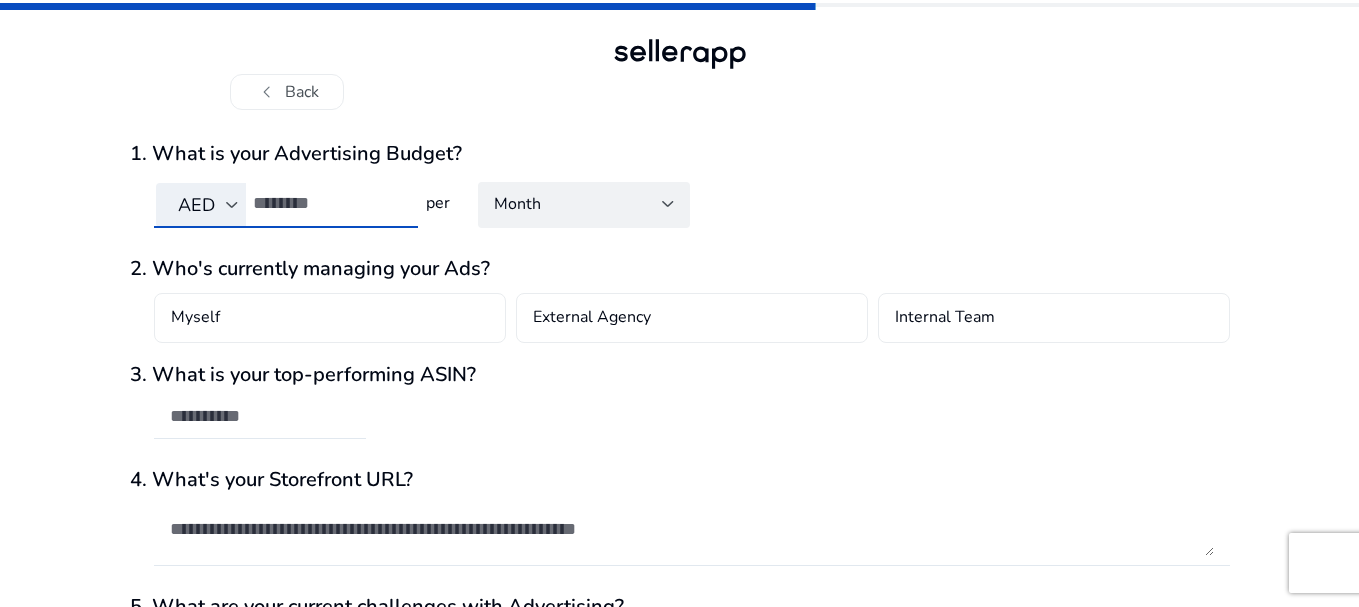 click at bounding box center (327, 203) 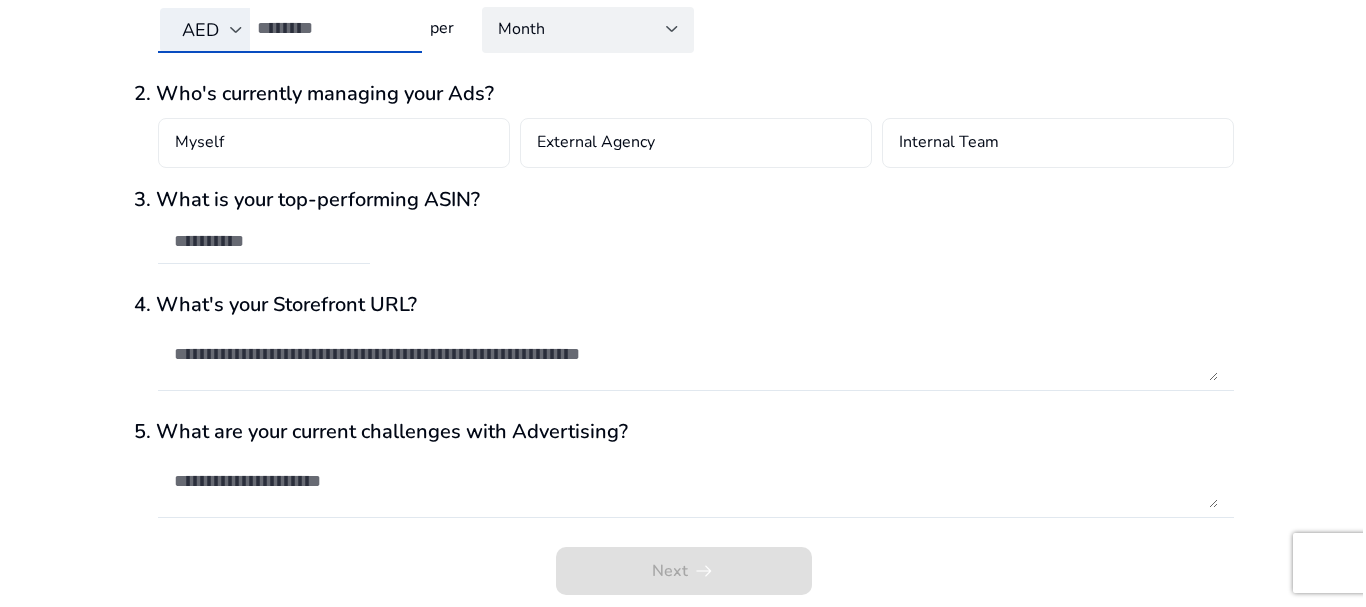 scroll, scrollTop: 0, scrollLeft: 0, axis: both 